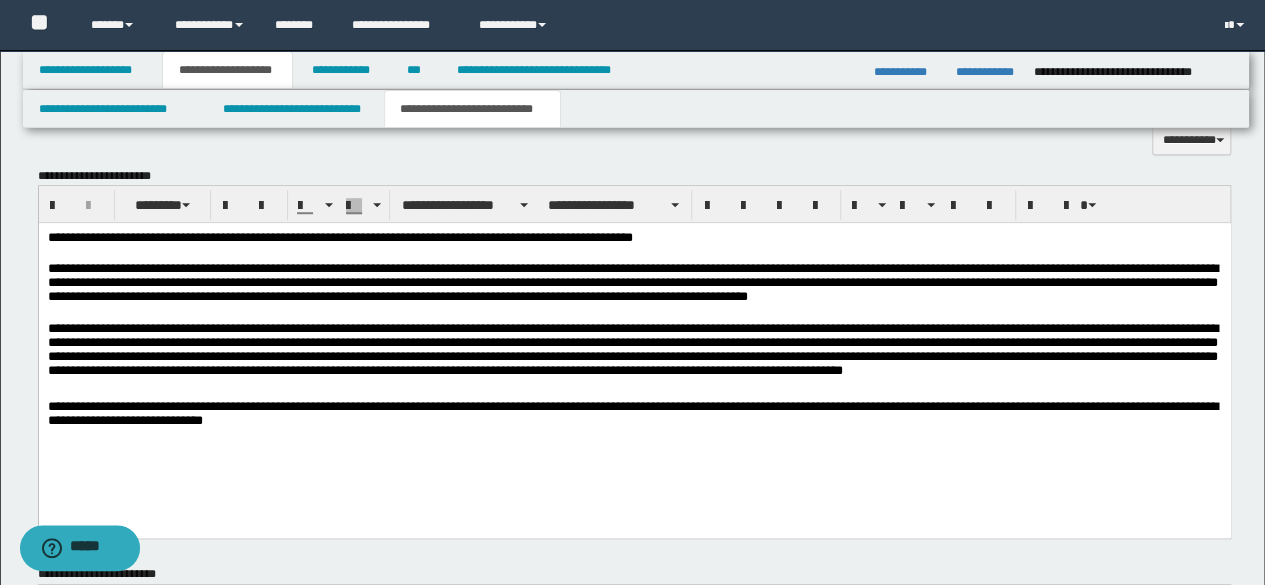 scroll, scrollTop: 0, scrollLeft: 0, axis: both 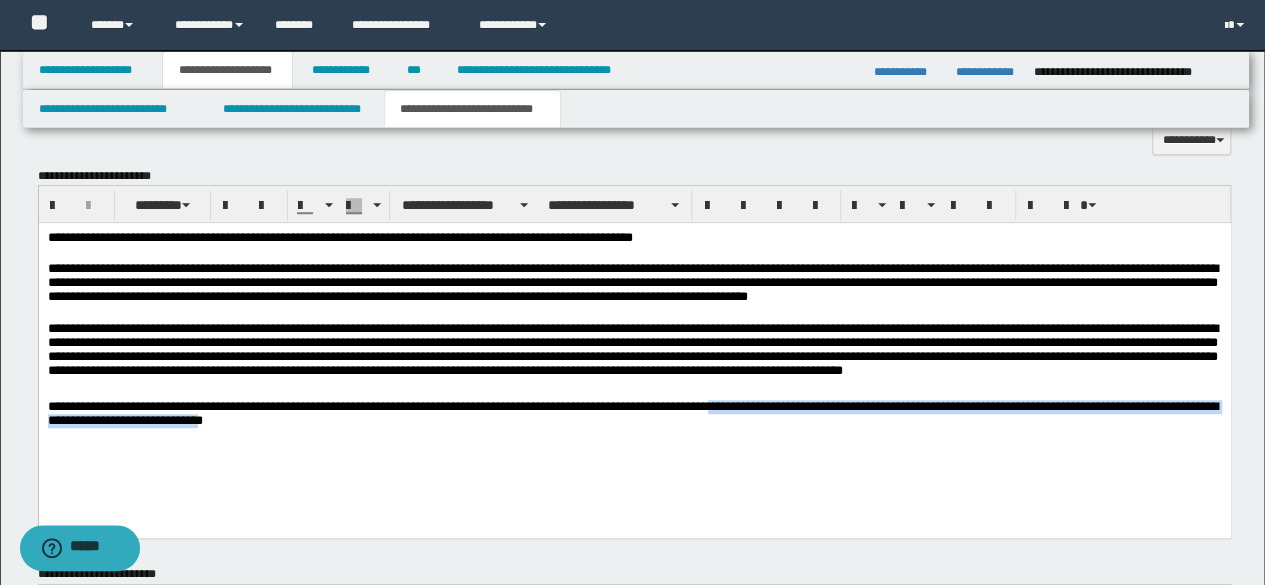copy on "**********" 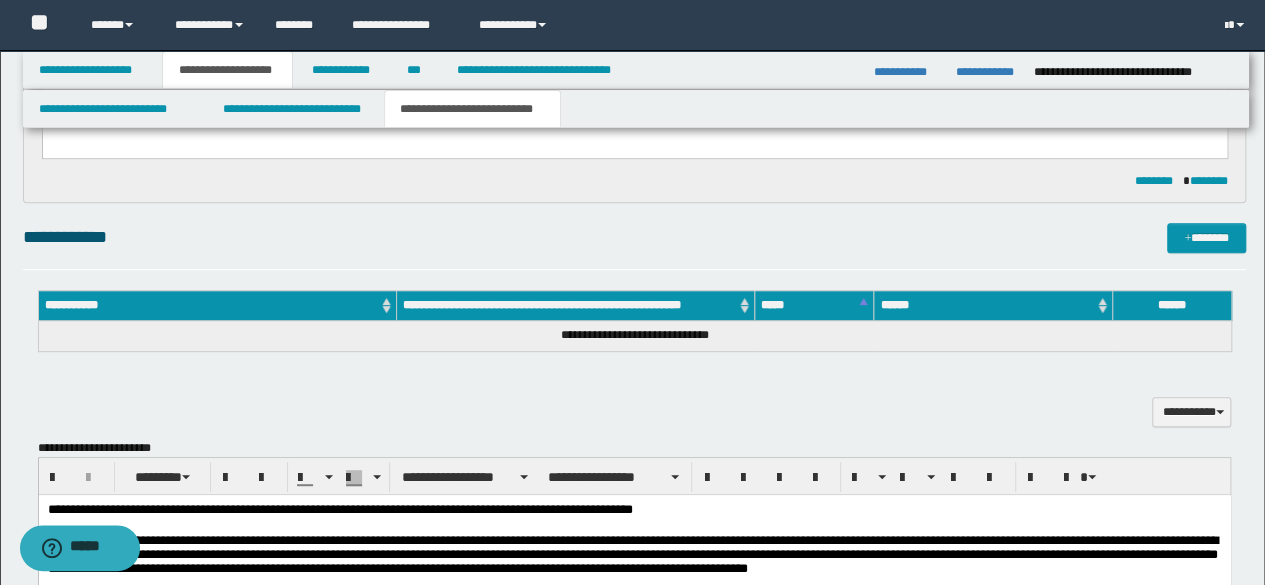 scroll, scrollTop: 300, scrollLeft: 0, axis: vertical 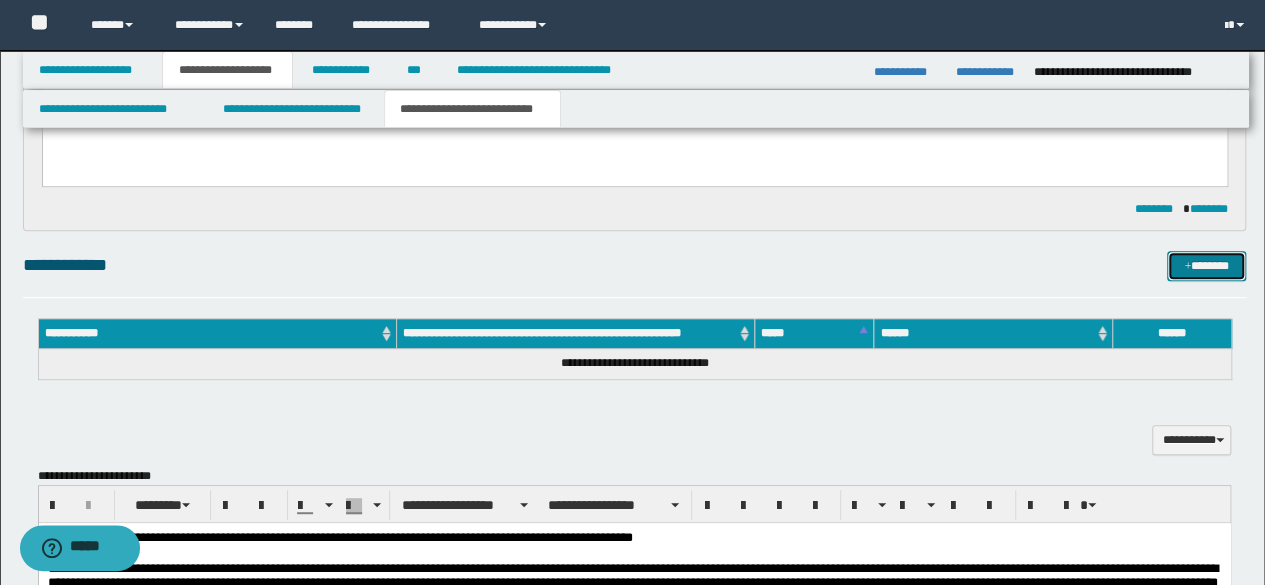 drag, startPoint x: 1224, startPoint y: 271, endPoint x: 1166, endPoint y: 299, distance: 64.40497 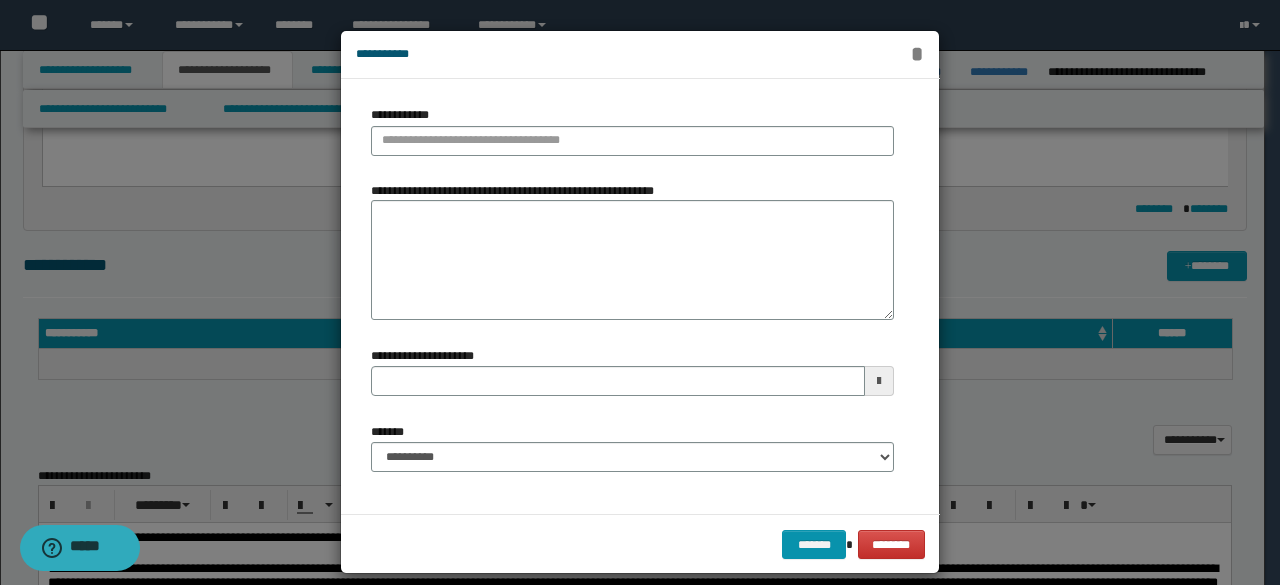 type 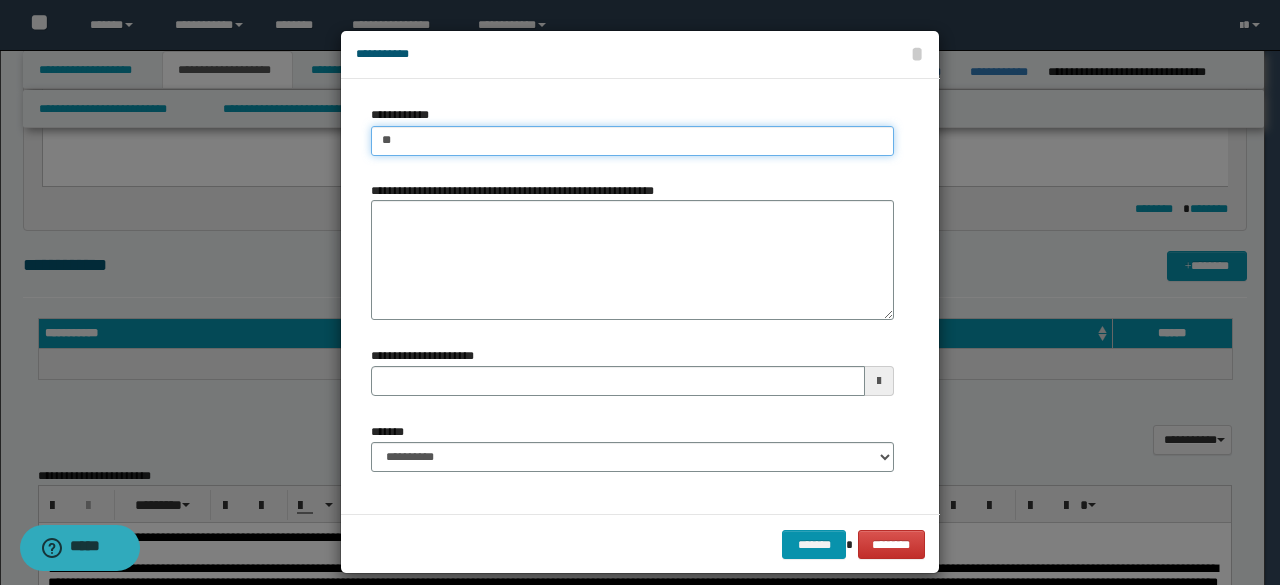 type on "***" 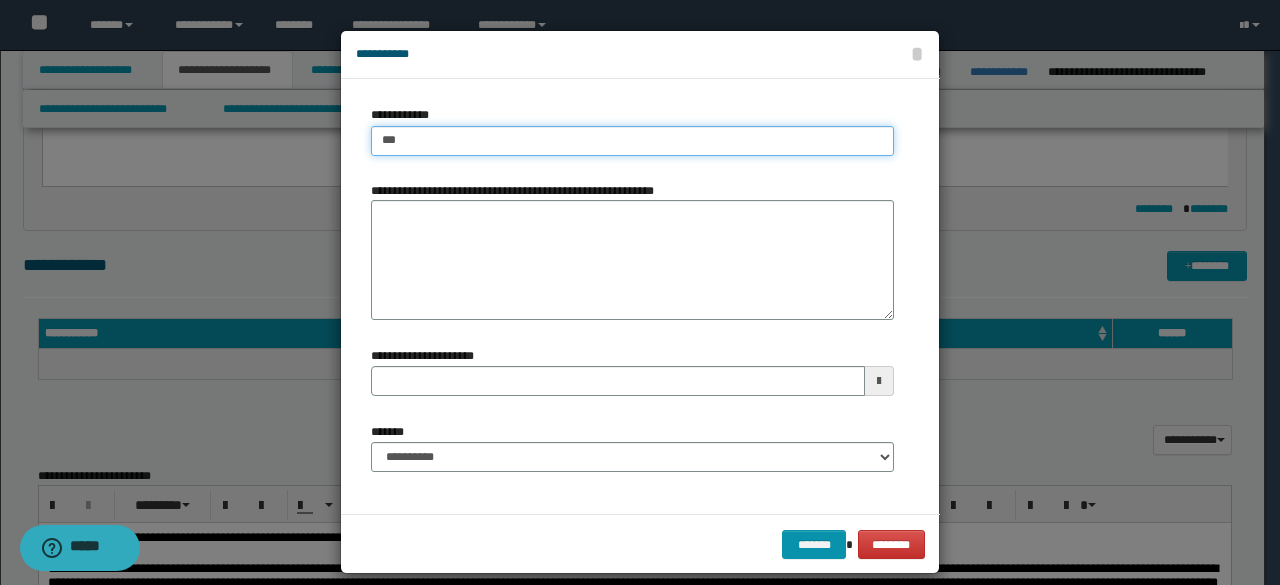 type on "***" 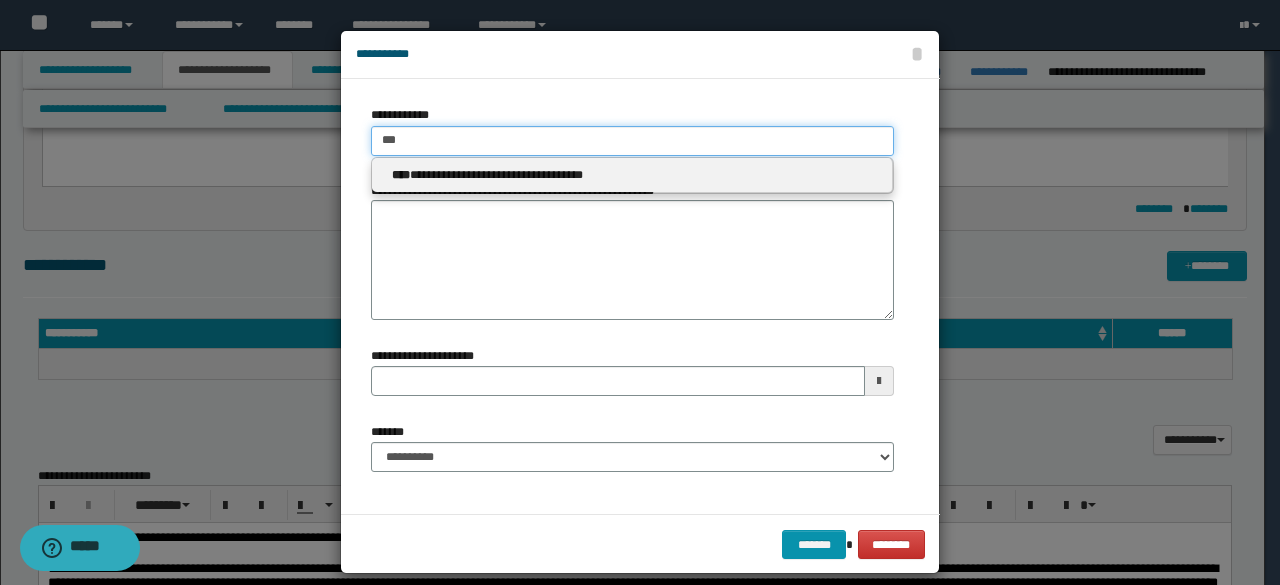 type 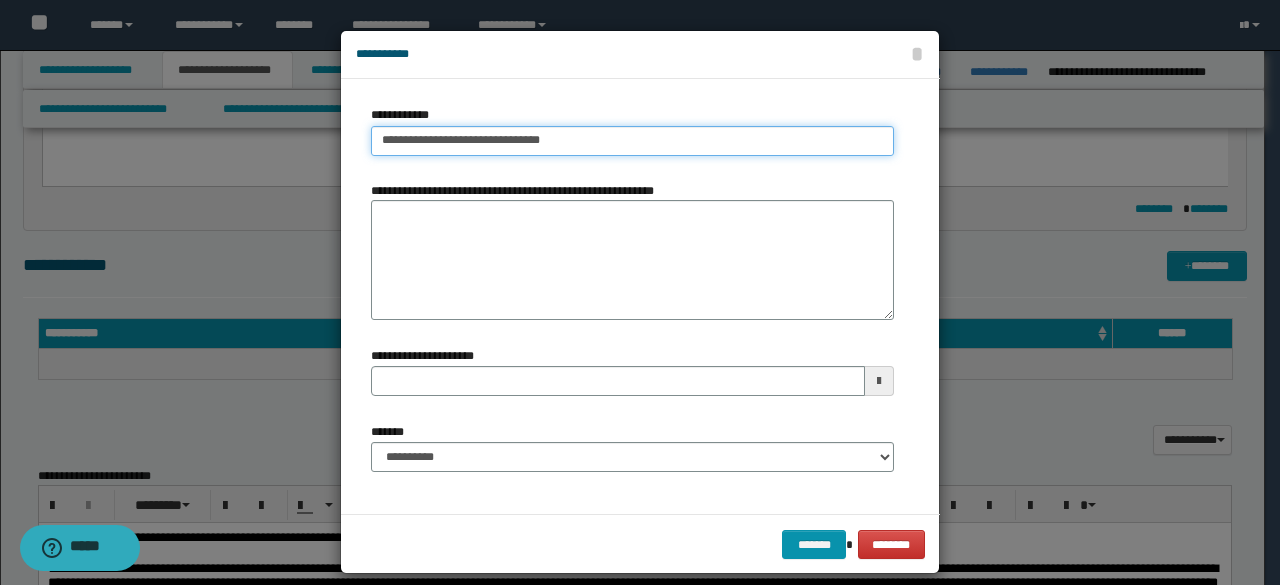 type on "**********" 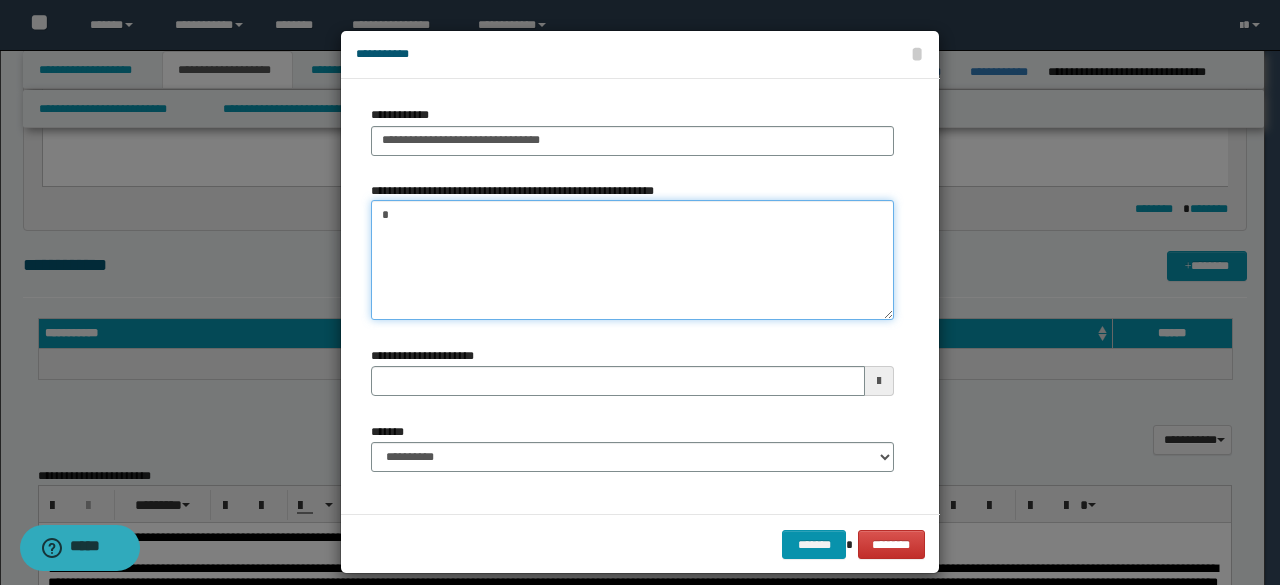 paste on "**********" 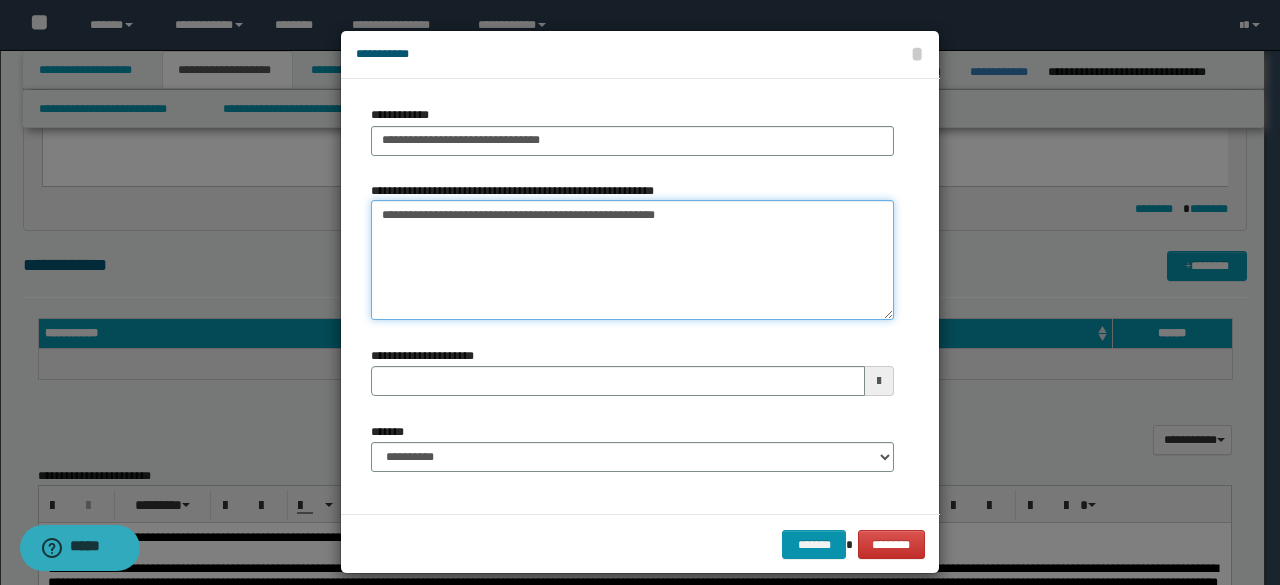type on "**********" 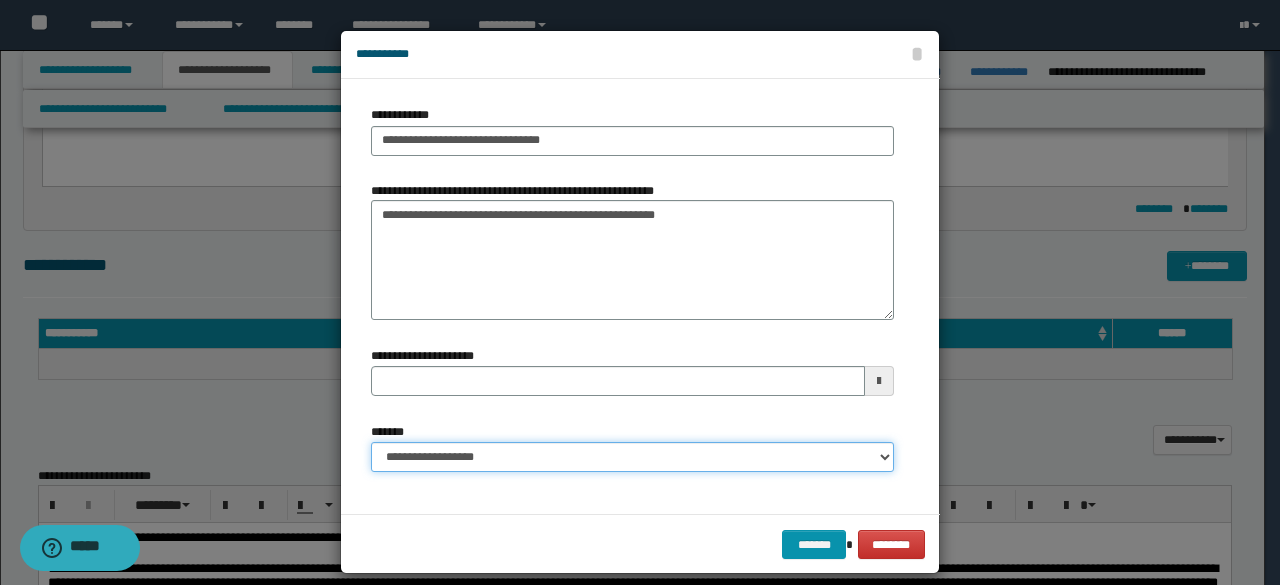 select on "*" 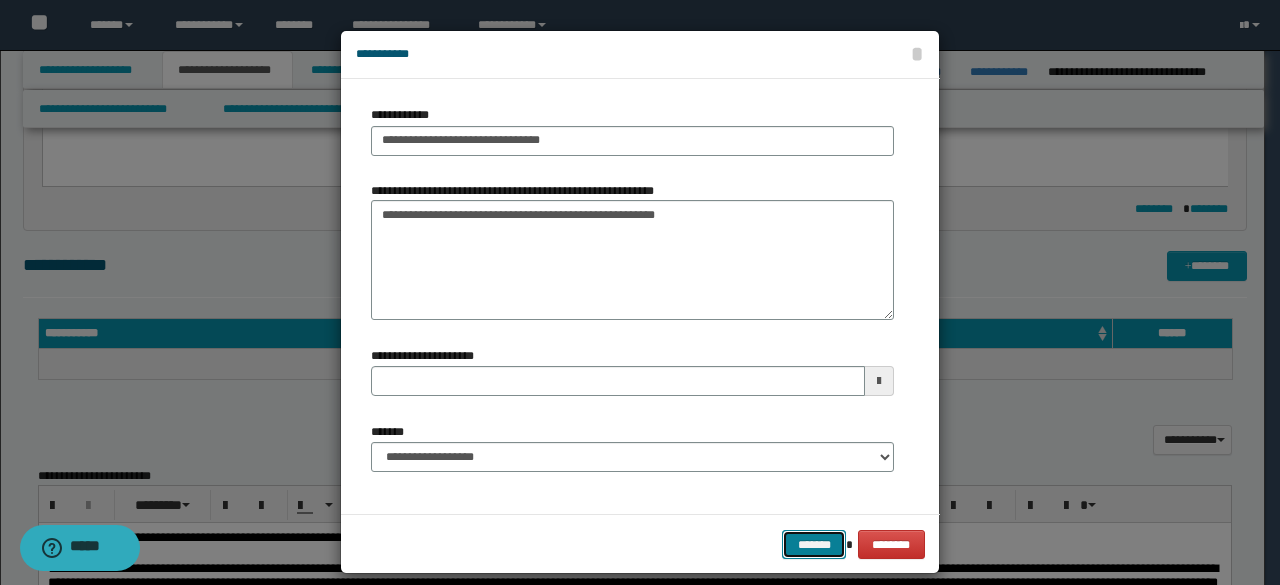 type 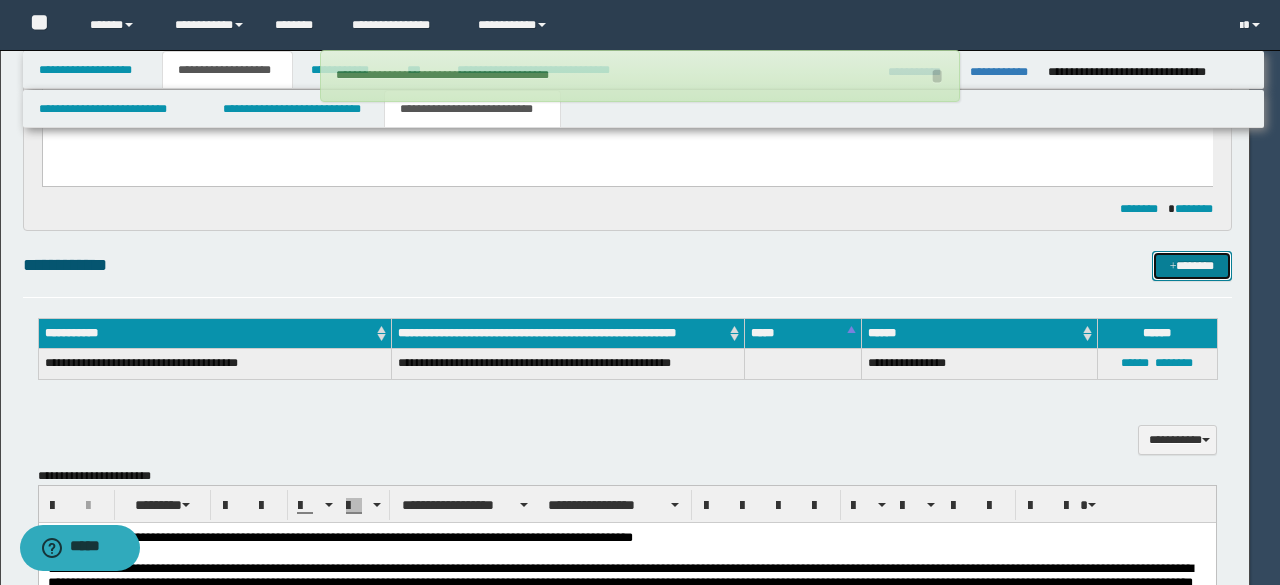 type 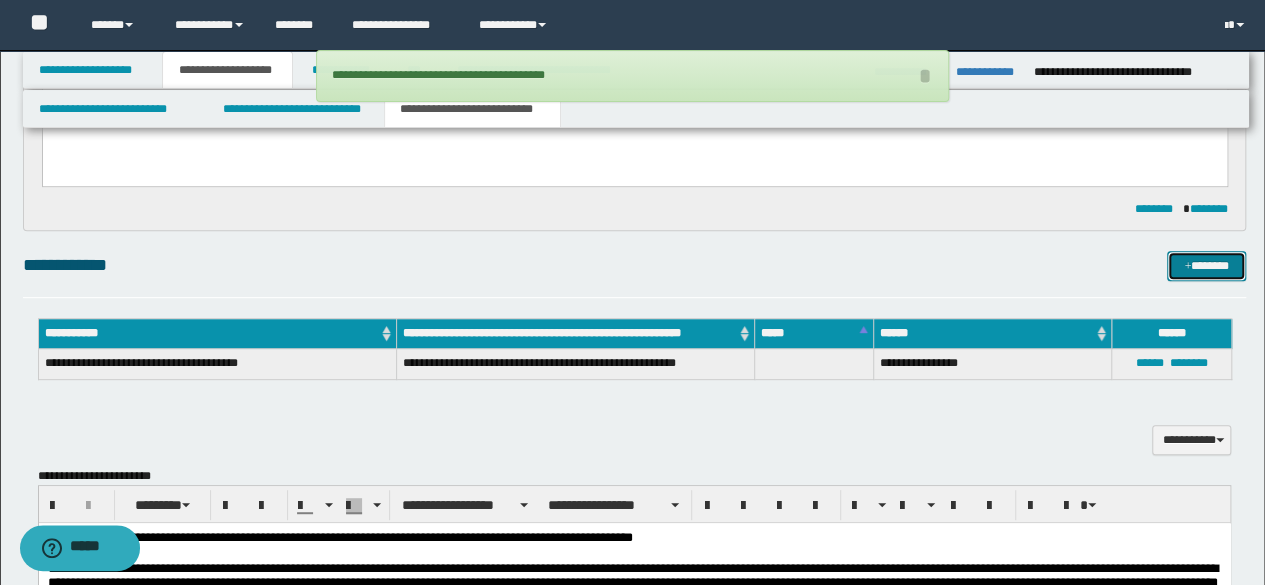 type 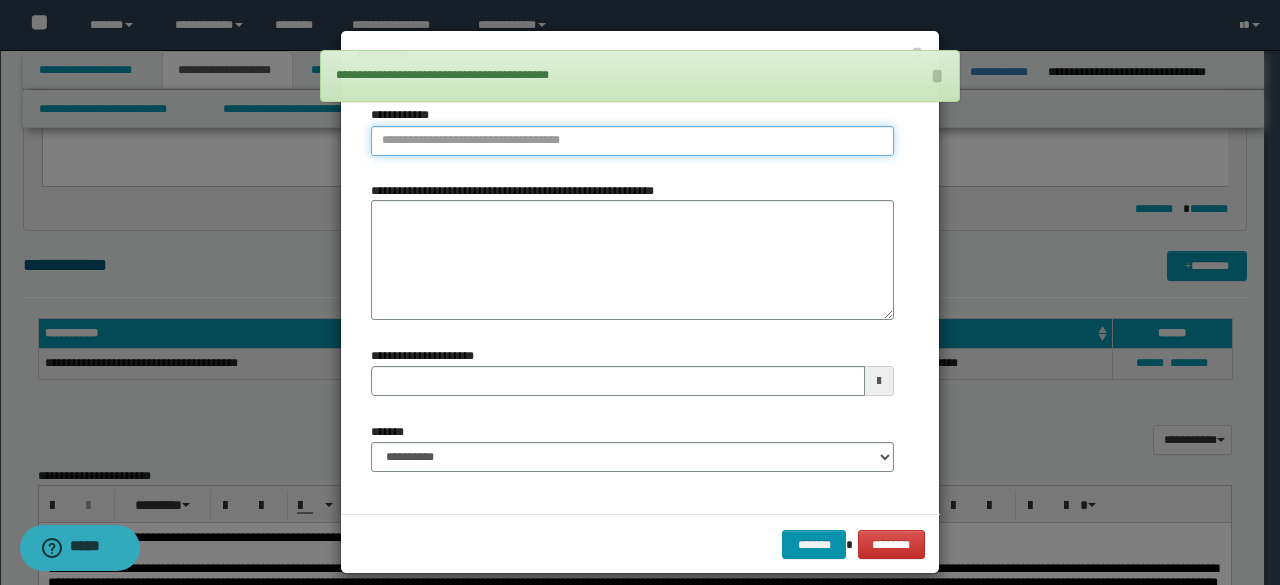 type on "**********" 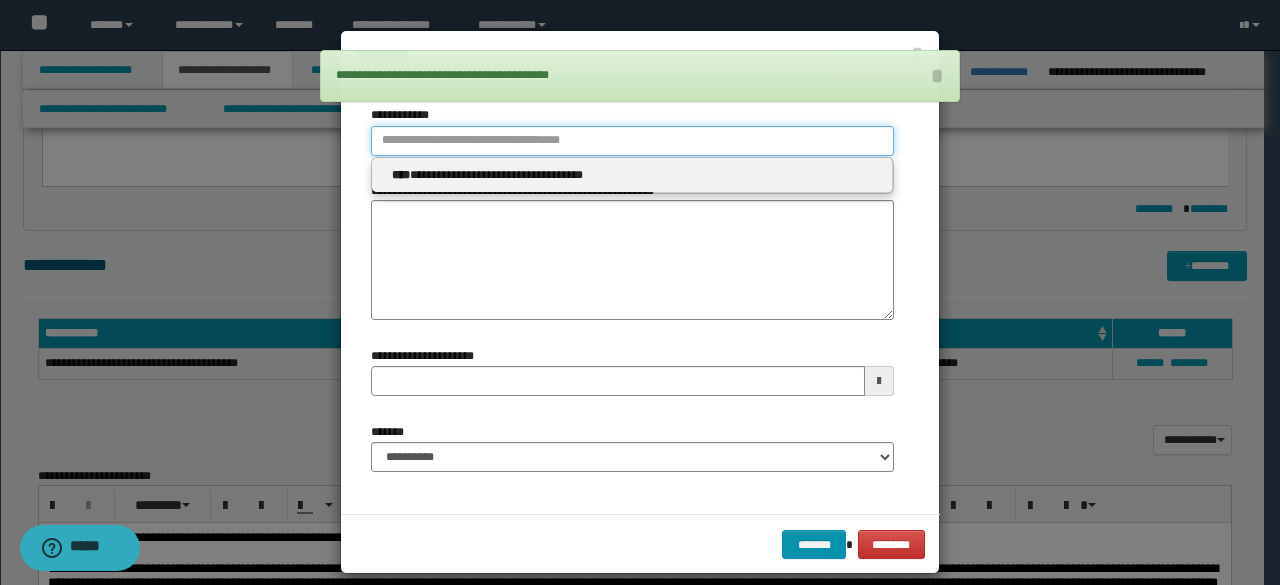 type 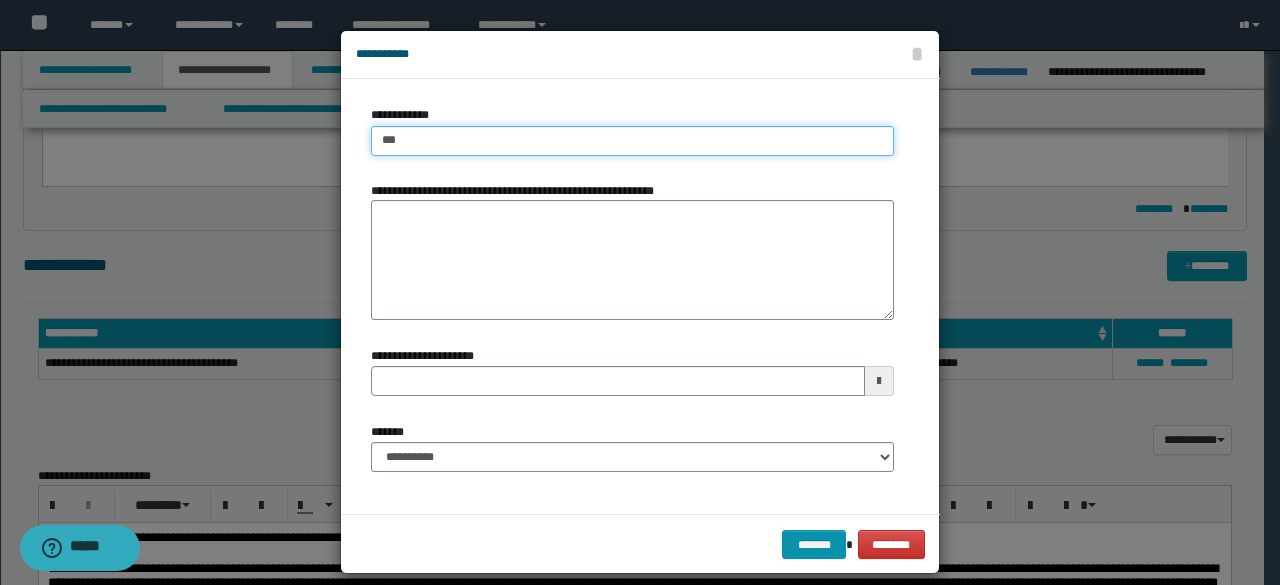 type on "****" 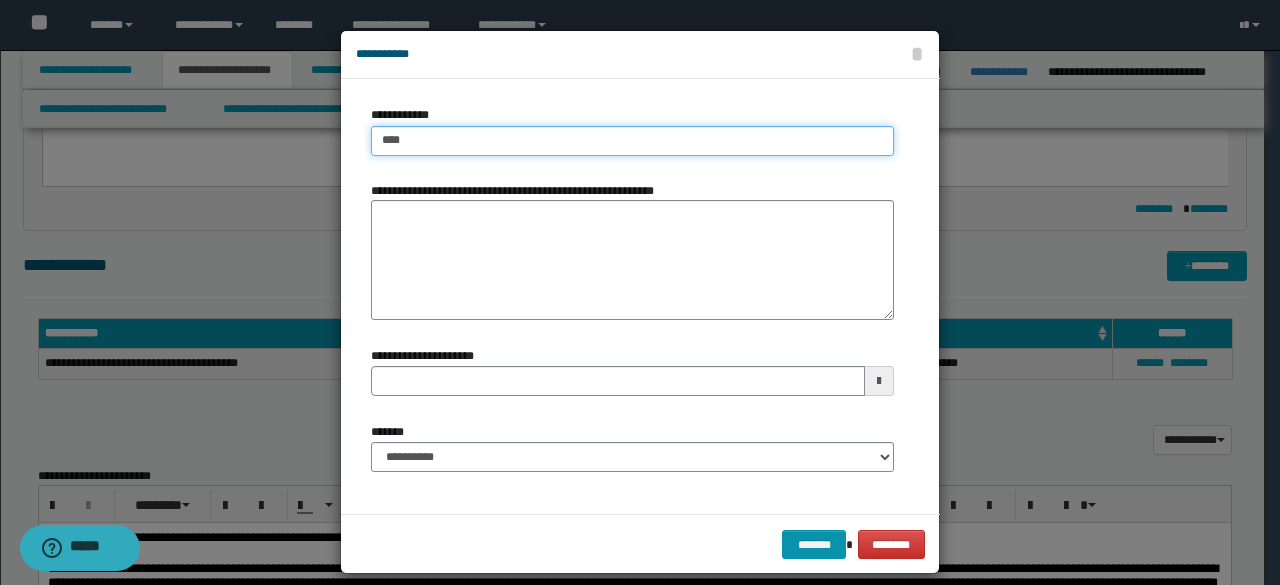 type on "****" 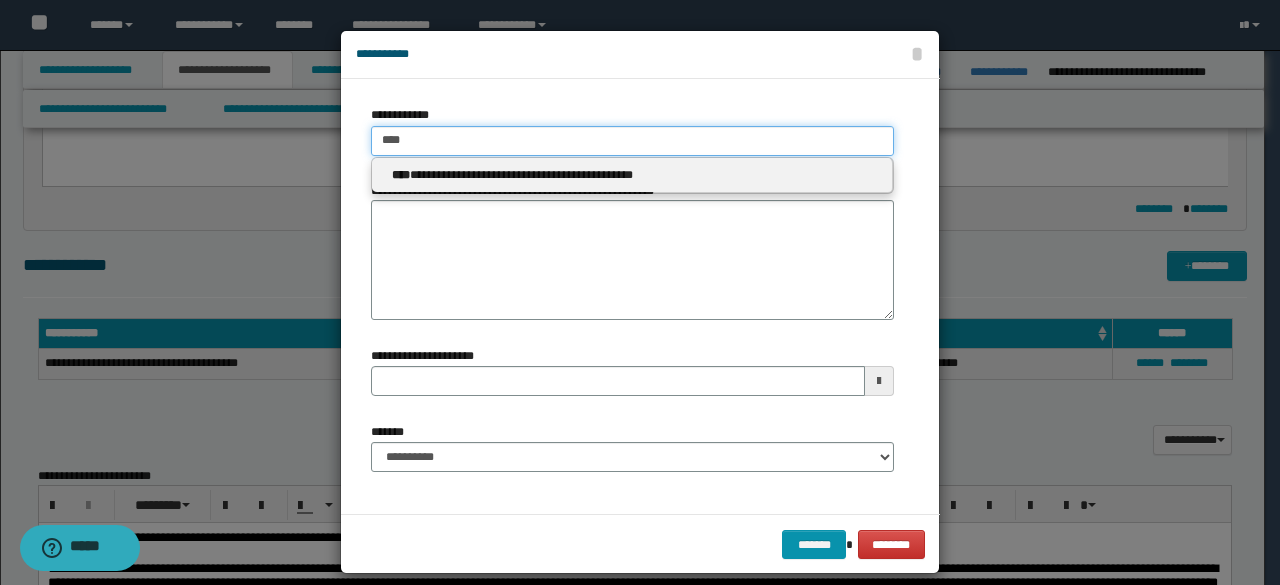 type 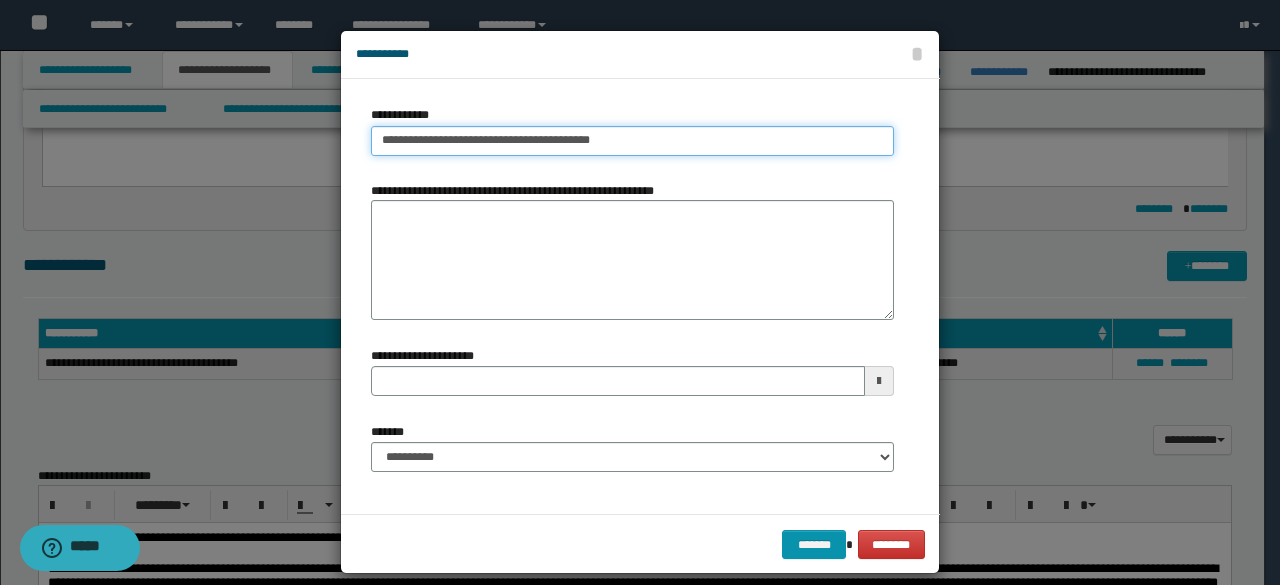 type on "**********" 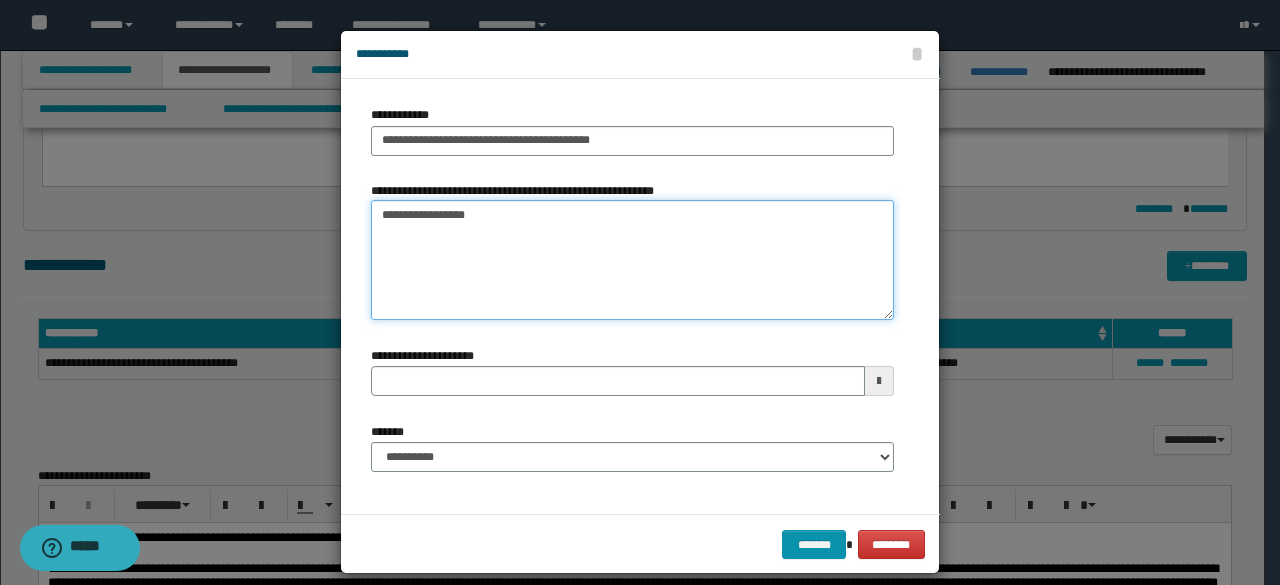 paste on "**********" 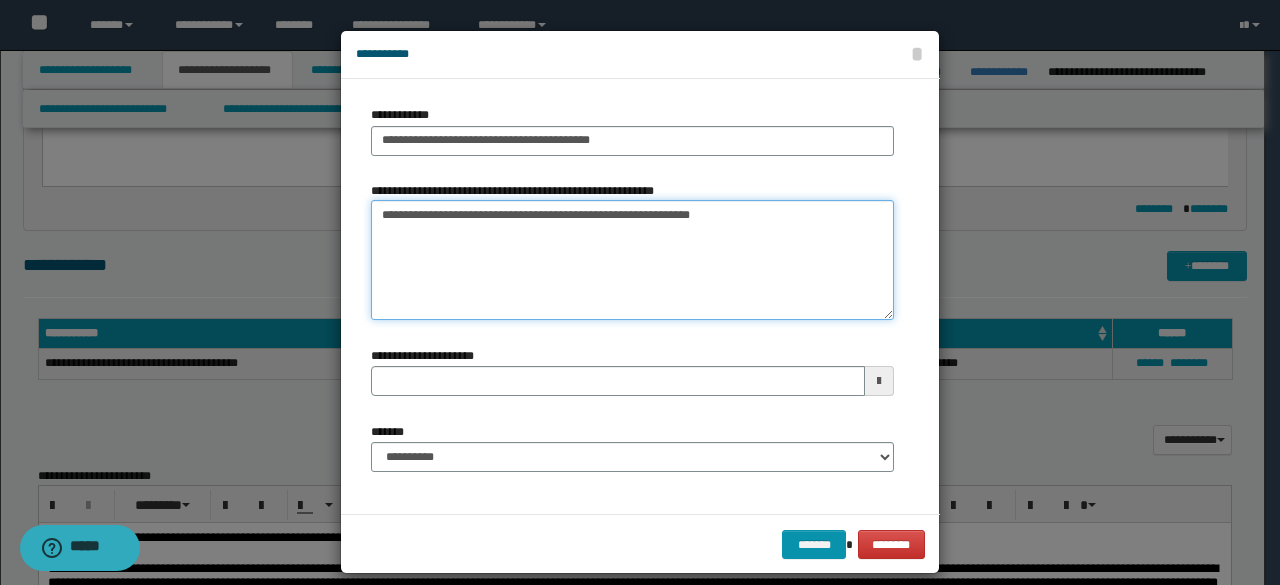 type on "**********" 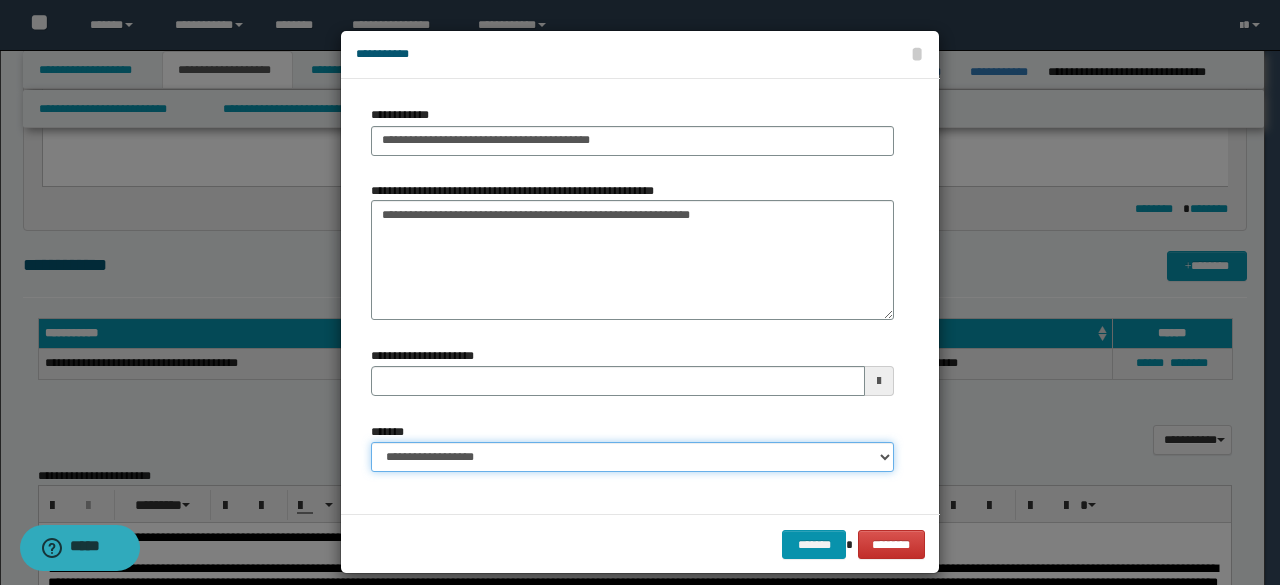 select on "*" 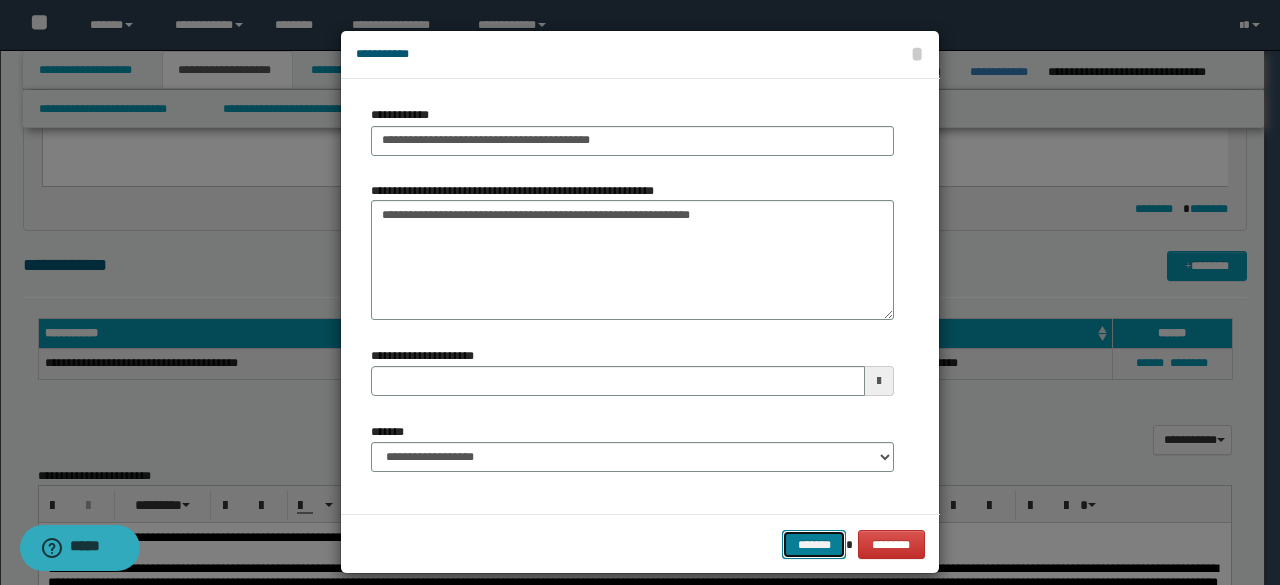 click on "*******" at bounding box center (814, 544) 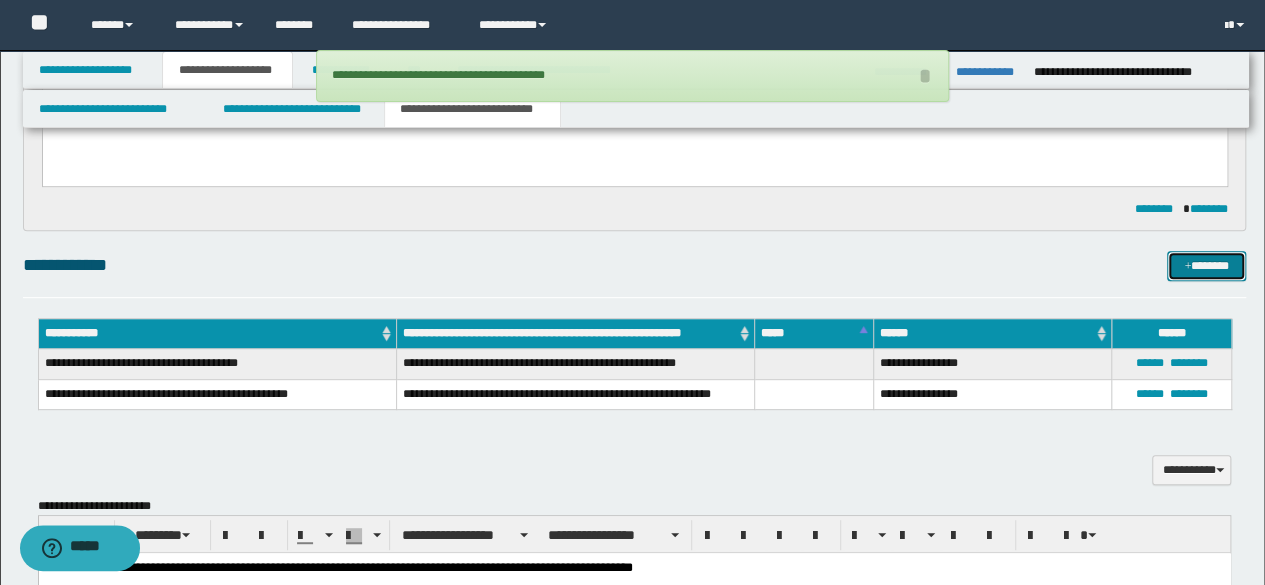 click on "*******" at bounding box center [1206, 265] 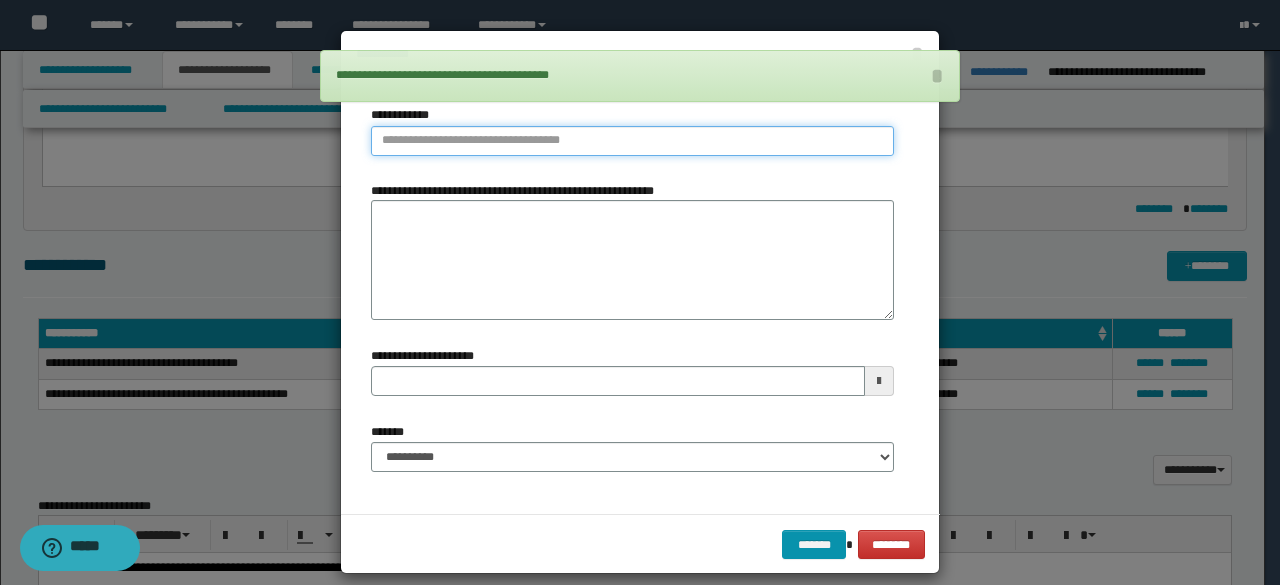 type on "**********" 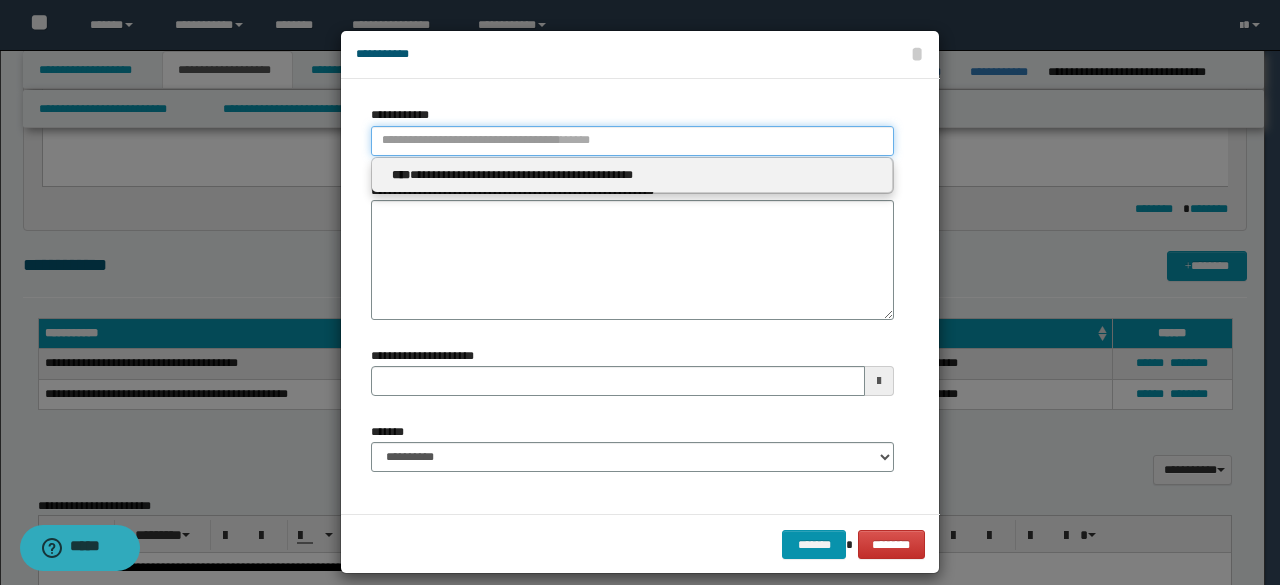 type 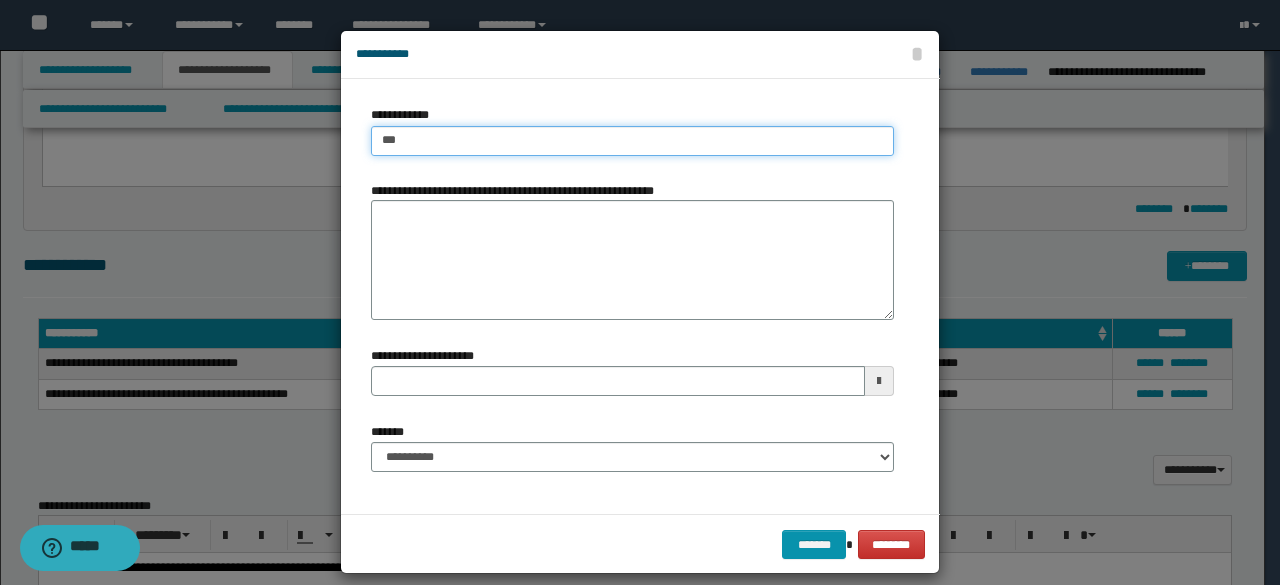 type on "****" 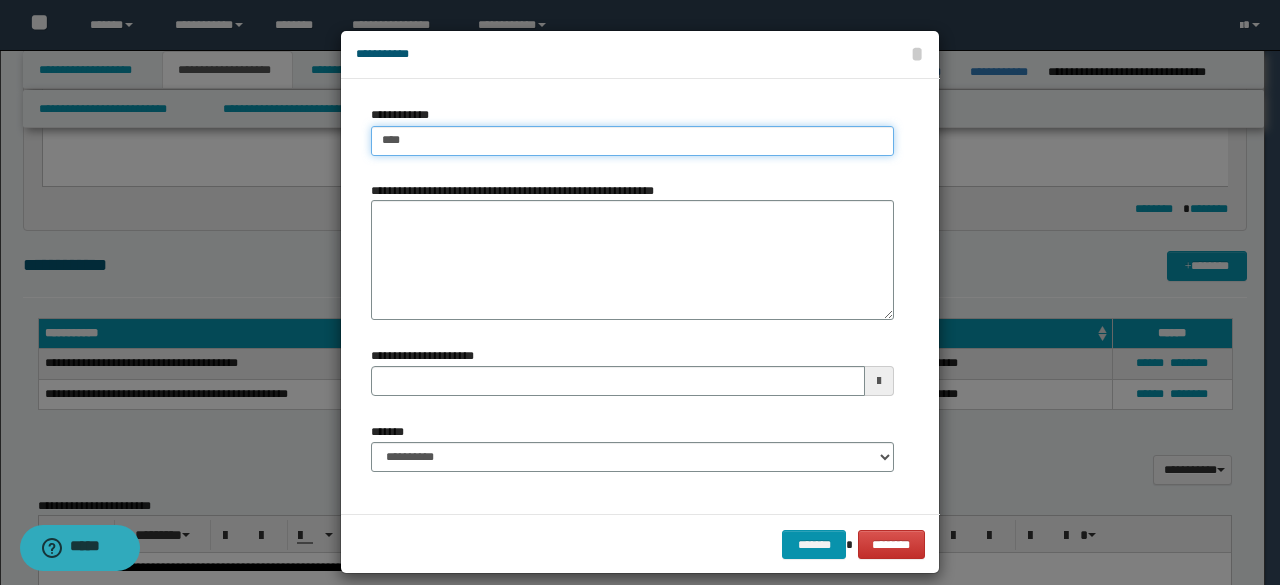type on "****" 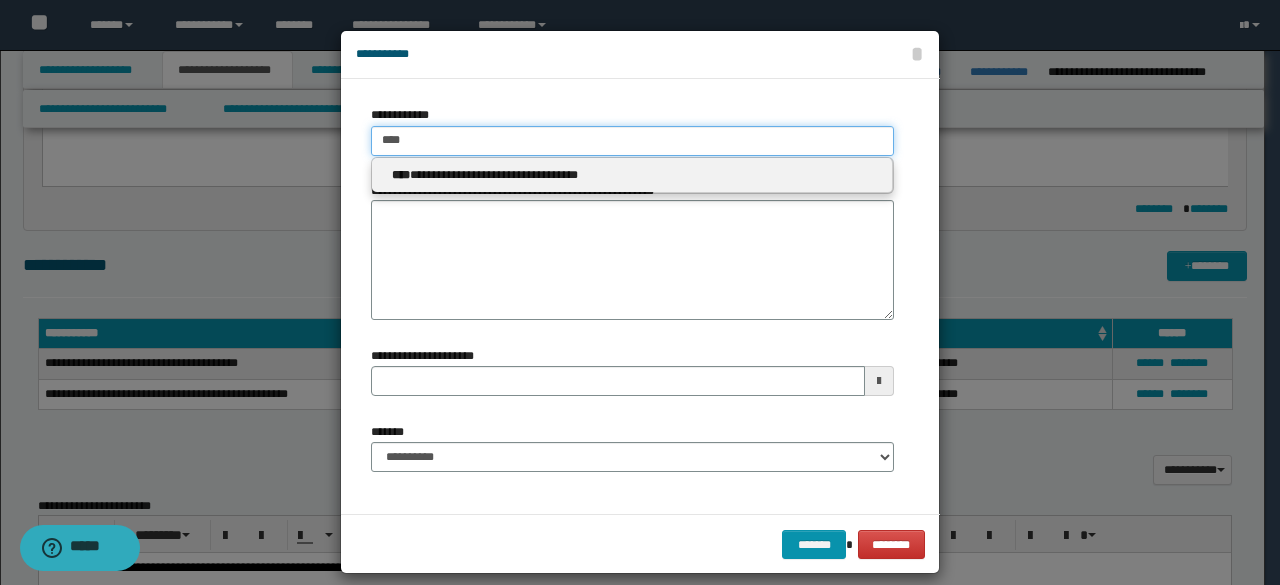 type 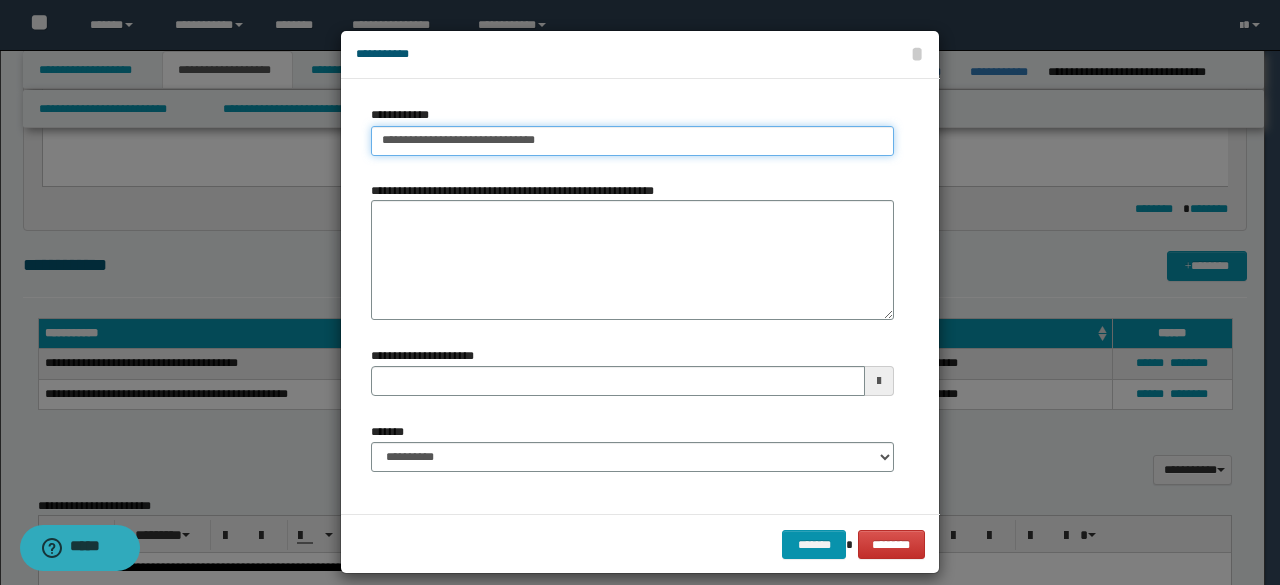 type on "**********" 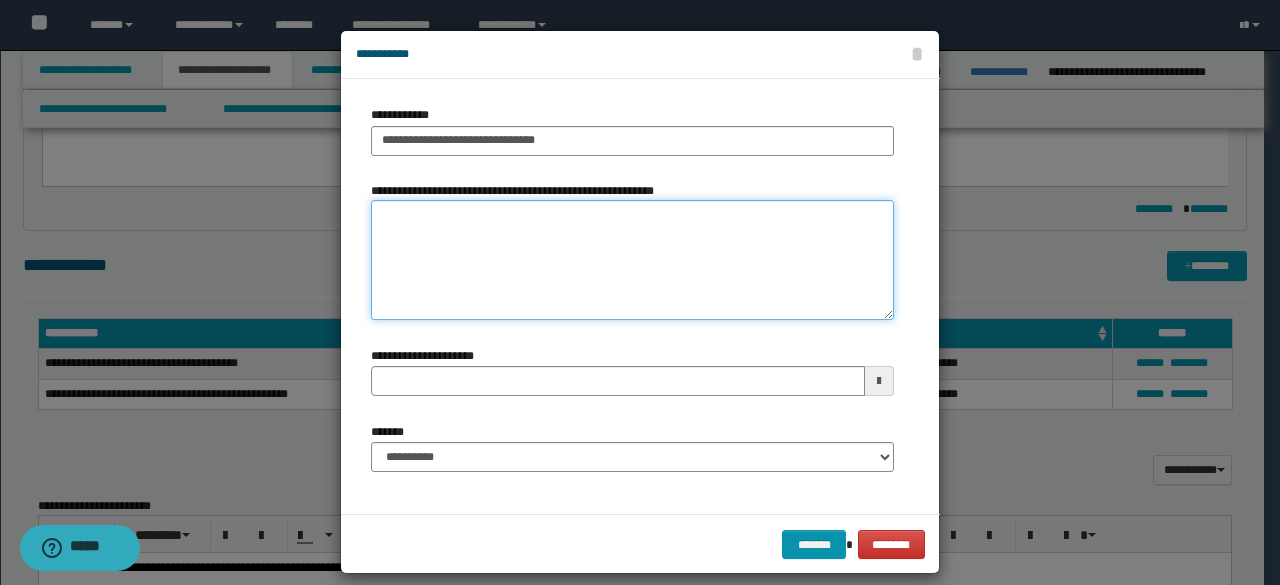 paste on "**********" 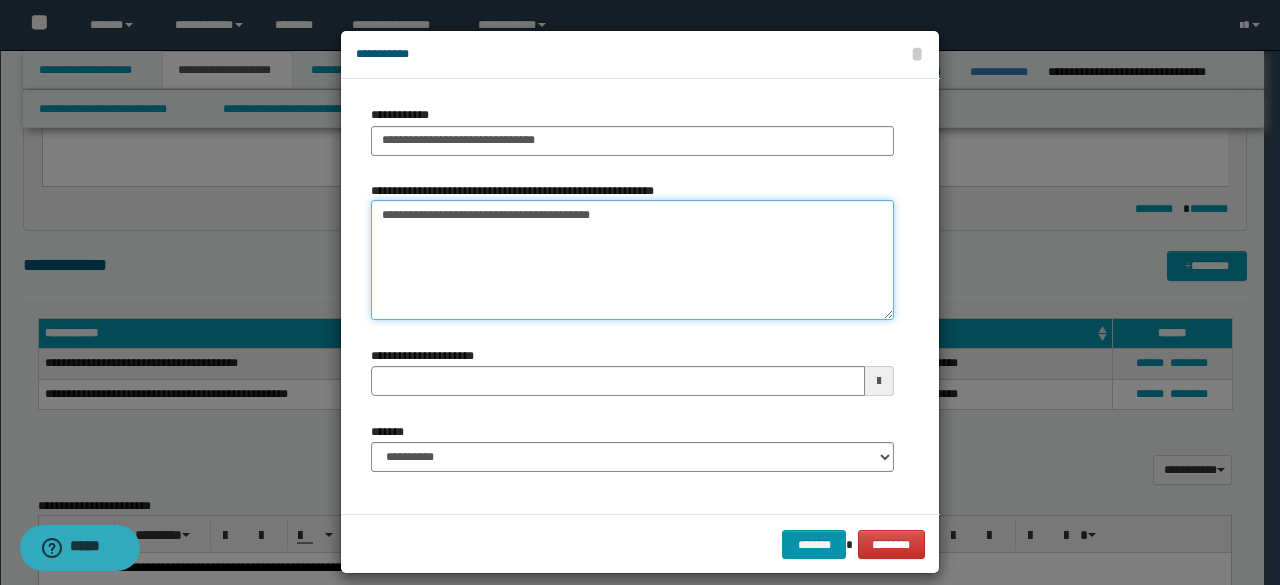 type on "**********" 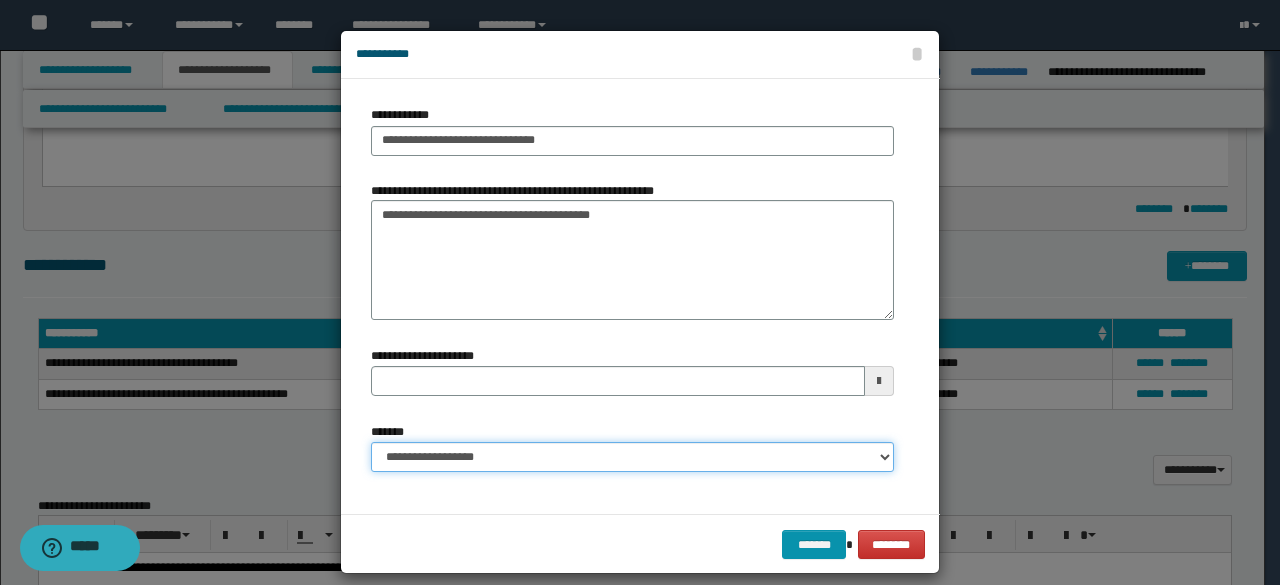 select on "*" 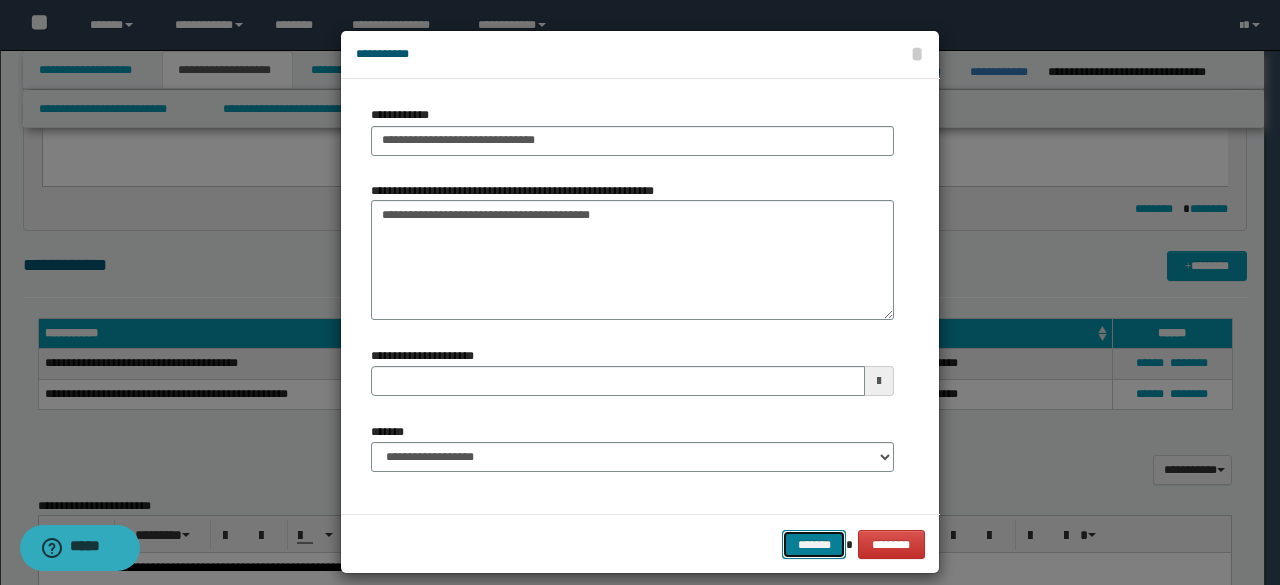 click on "*******" at bounding box center [814, 544] 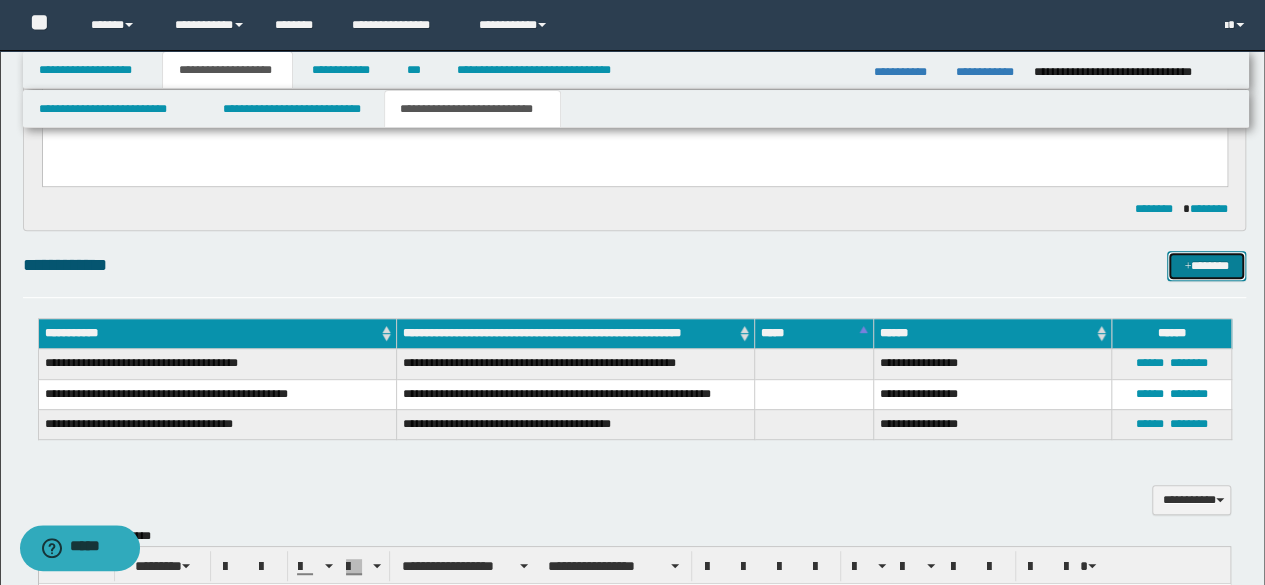 click on "*******" at bounding box center (1206, 265) 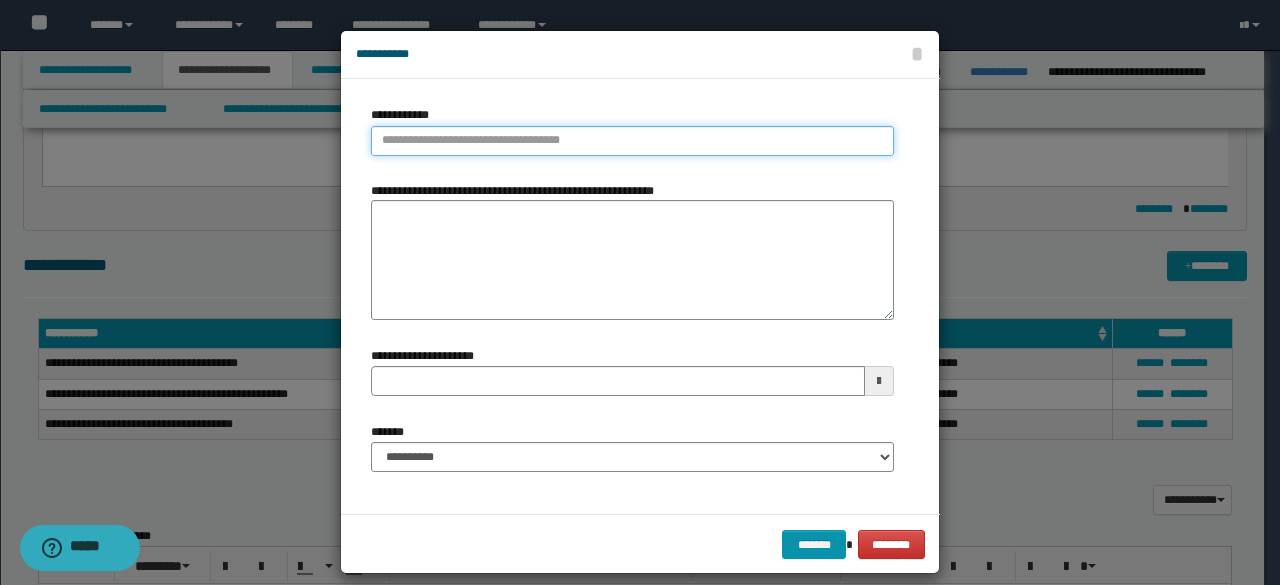 type on "**********" 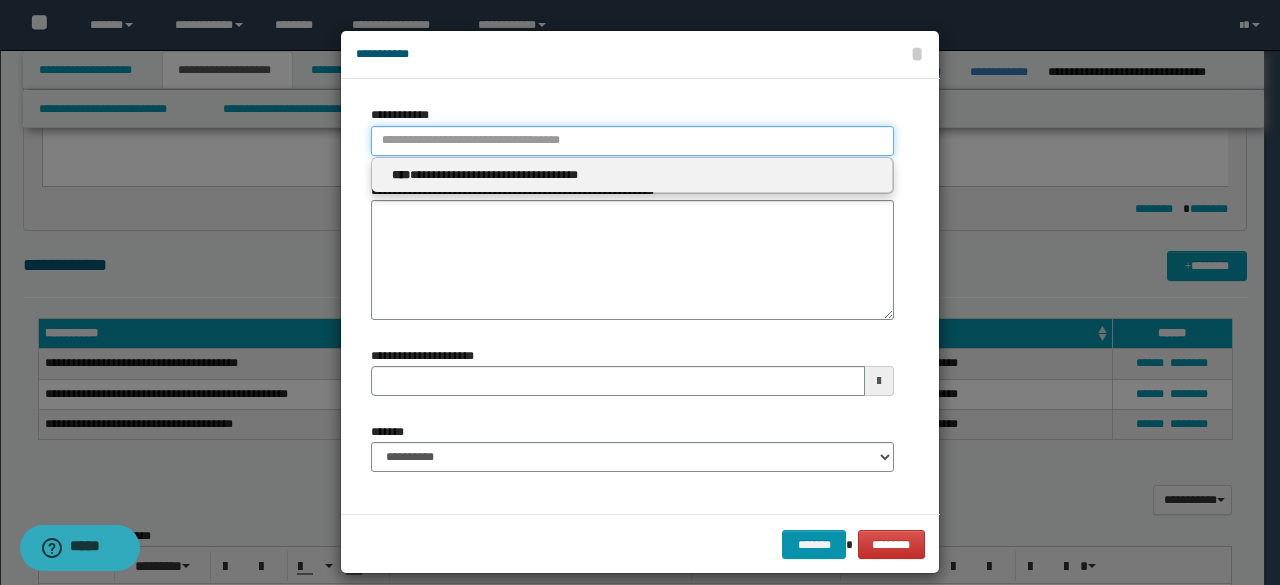 type 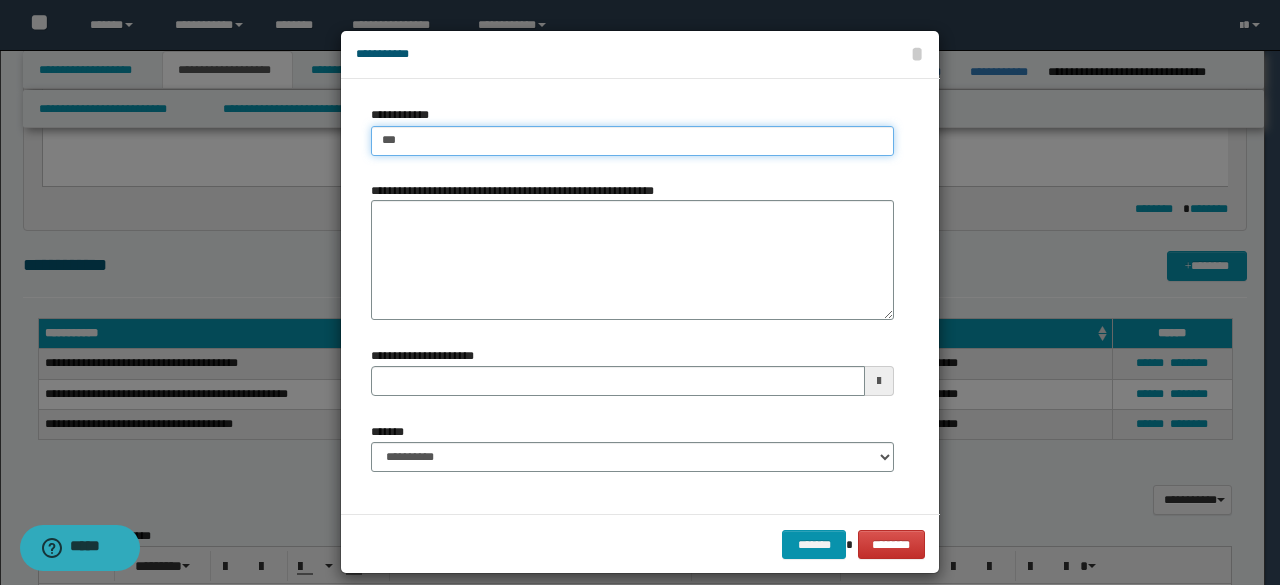 type on "****" 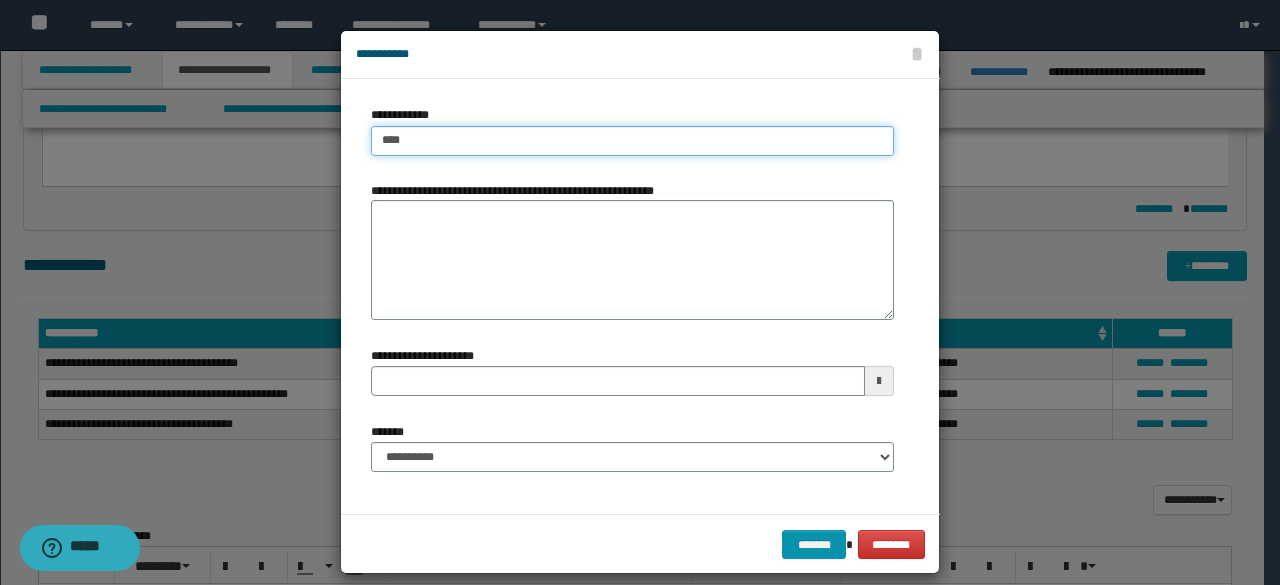 type on "****" 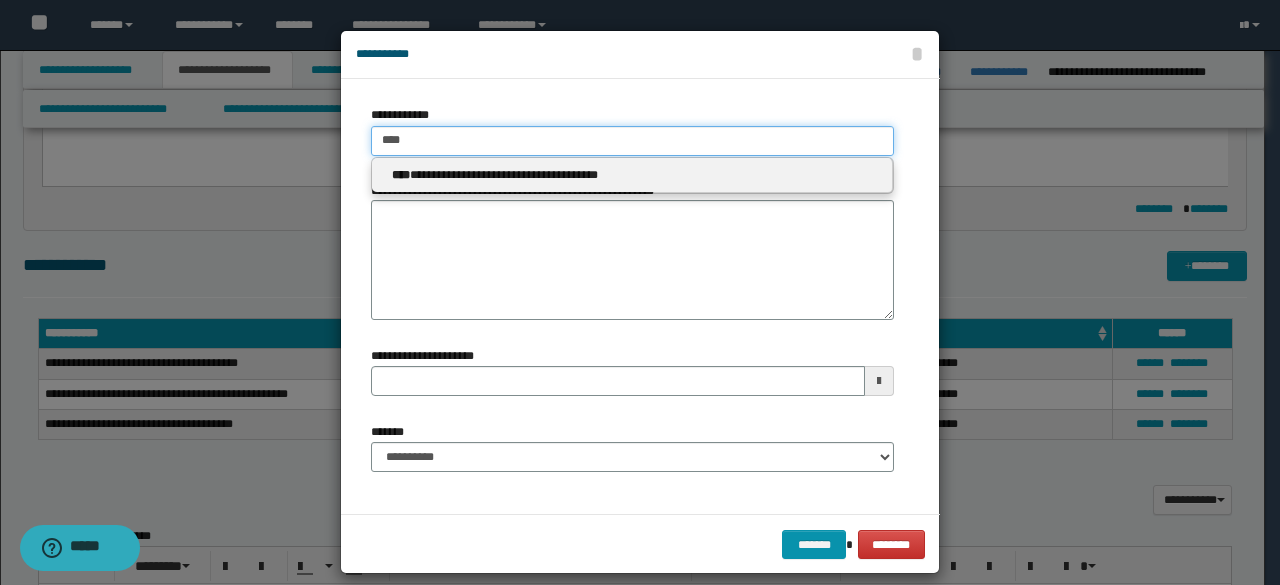 type 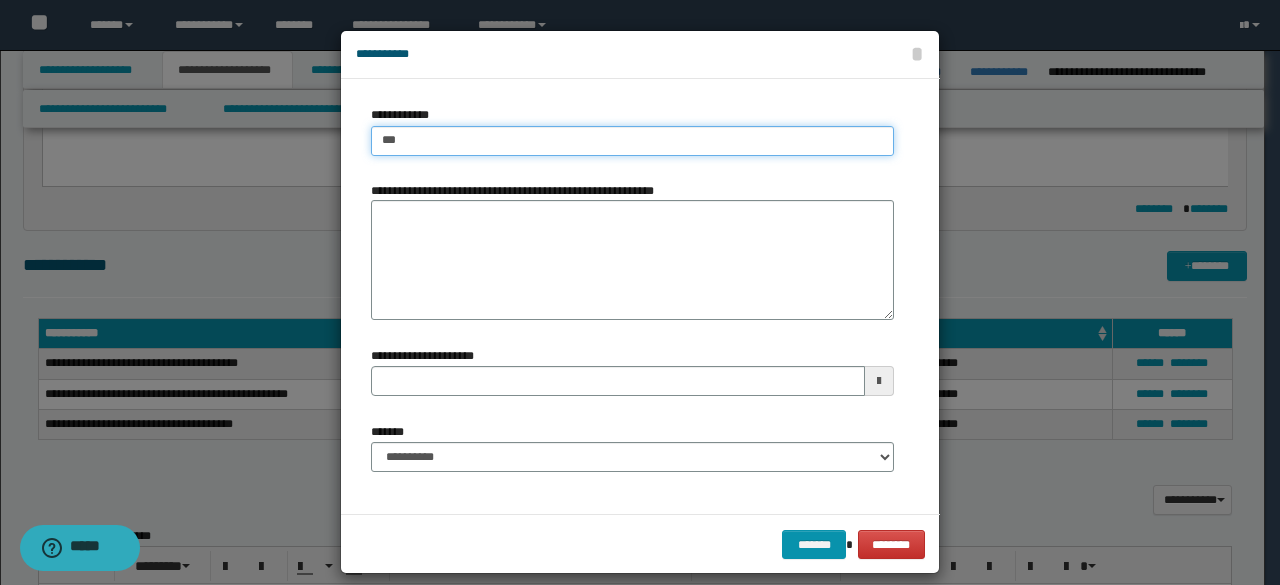type on "****" 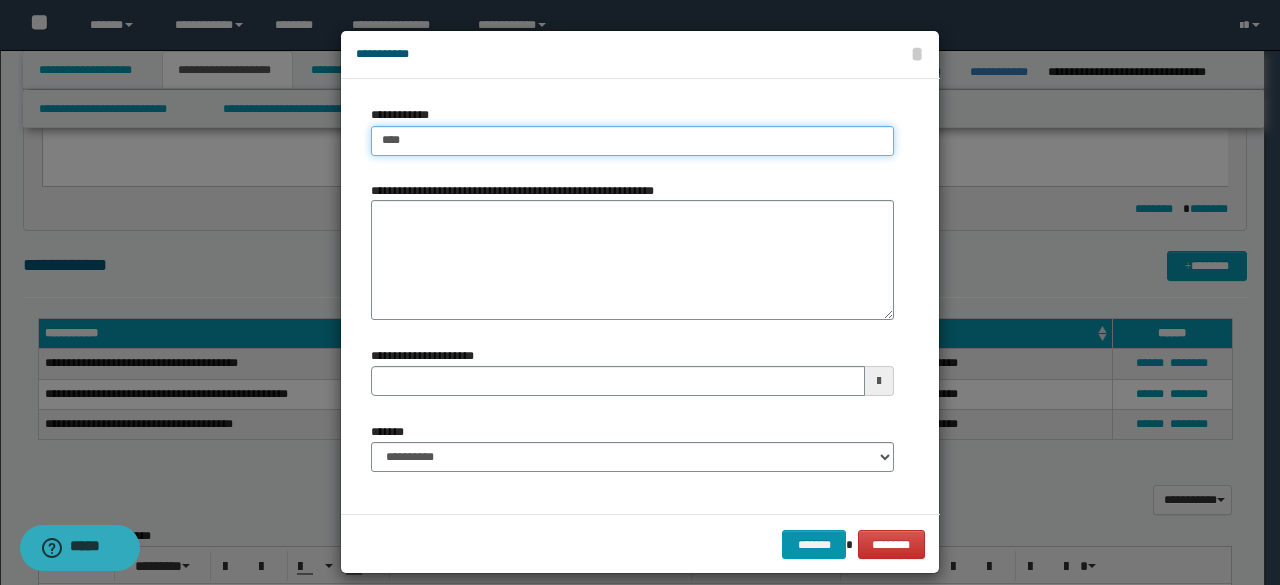 type on "****" 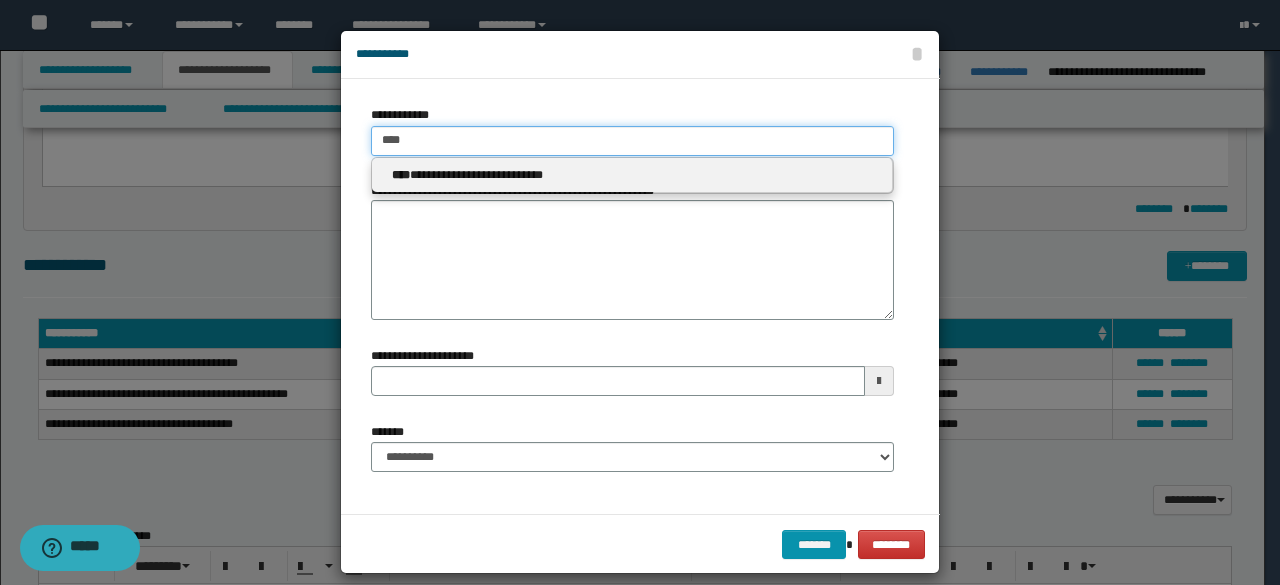 type 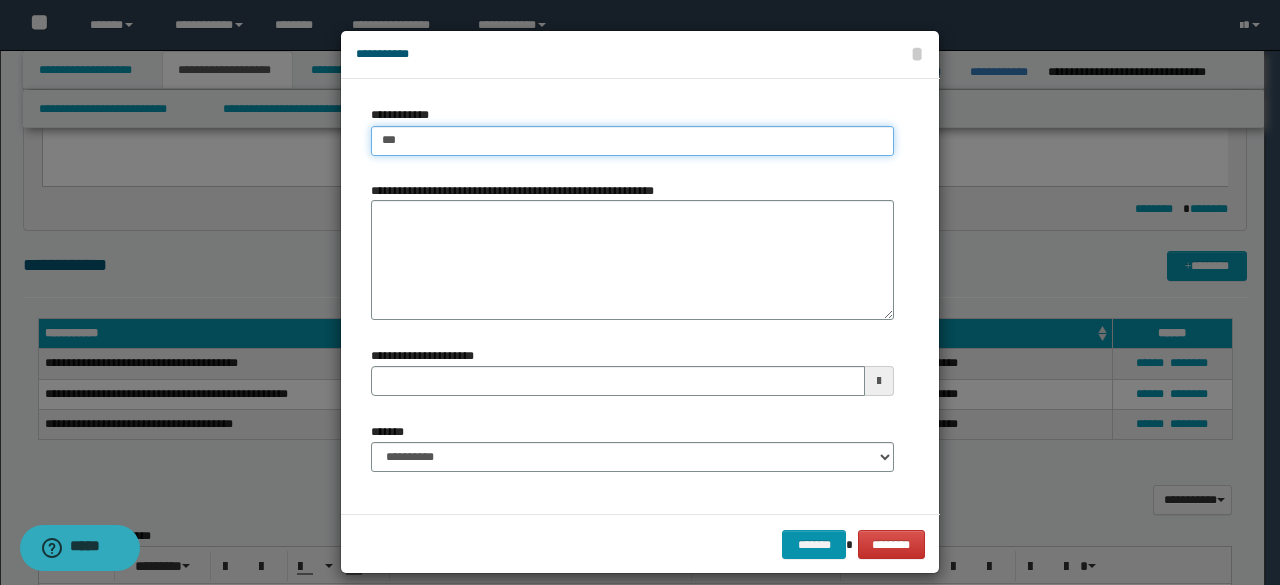 type on "****" 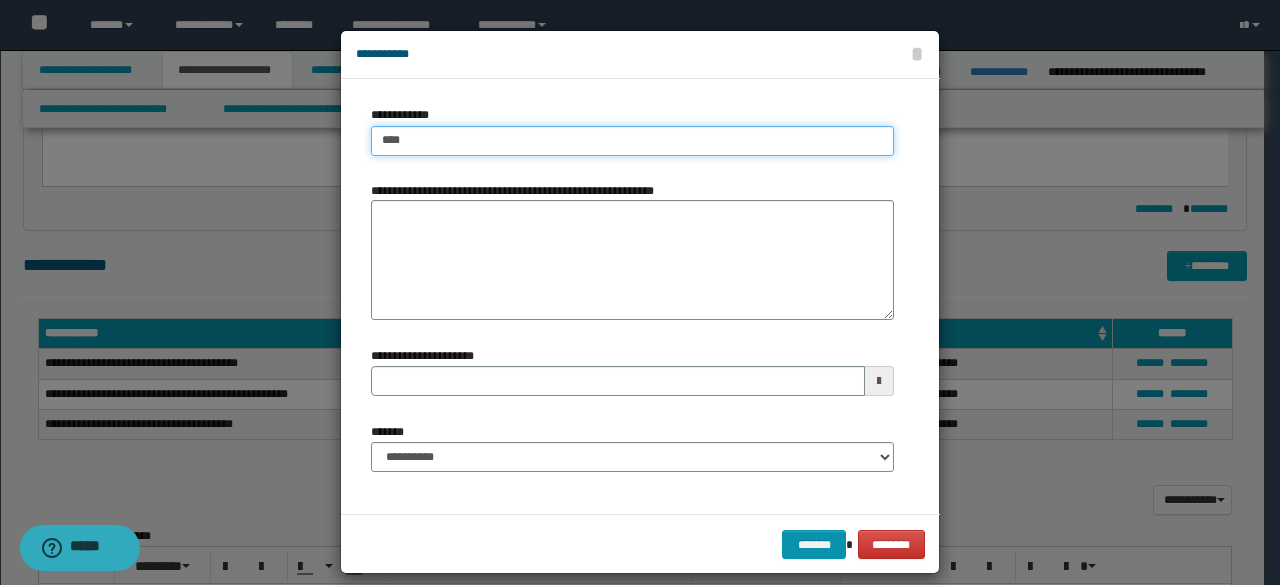 type on "****" 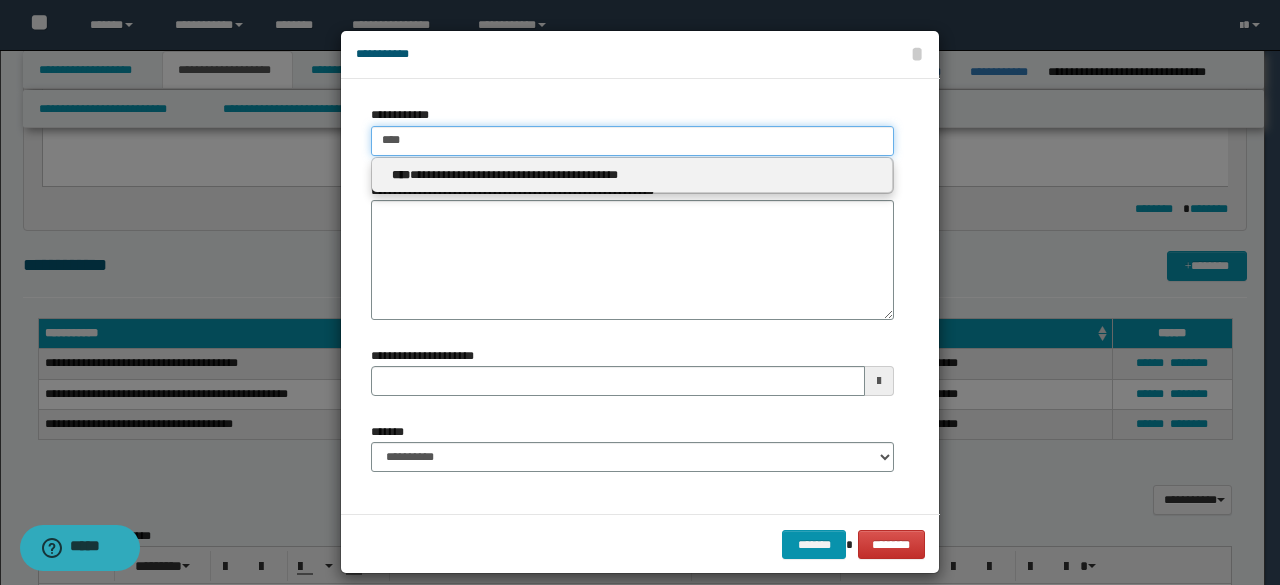 type 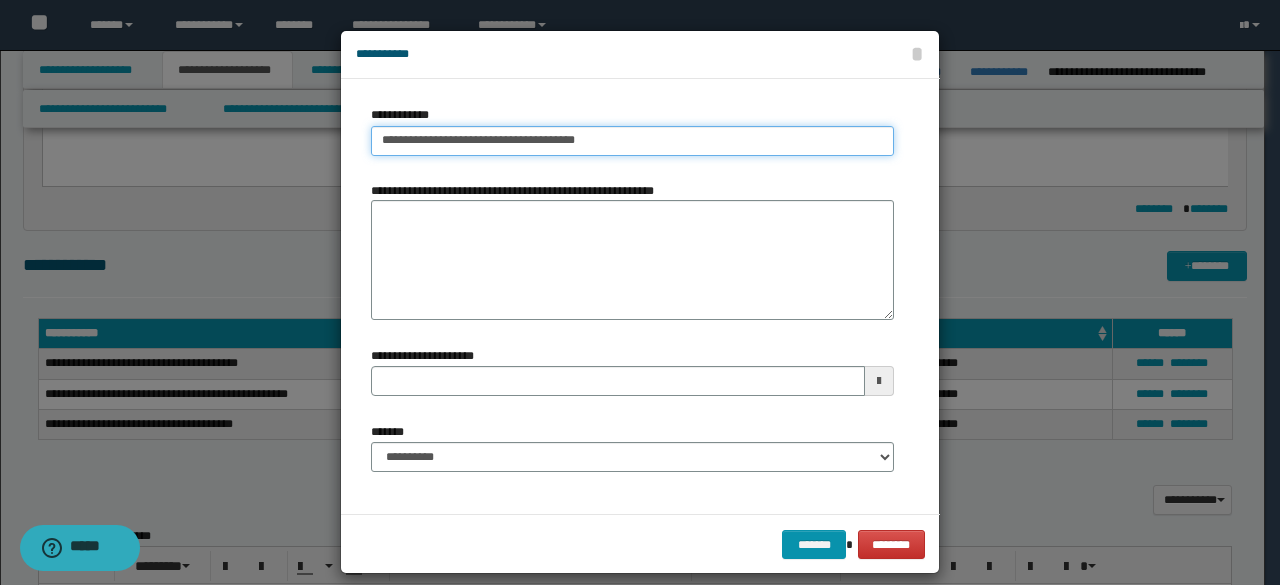 type on "**********" 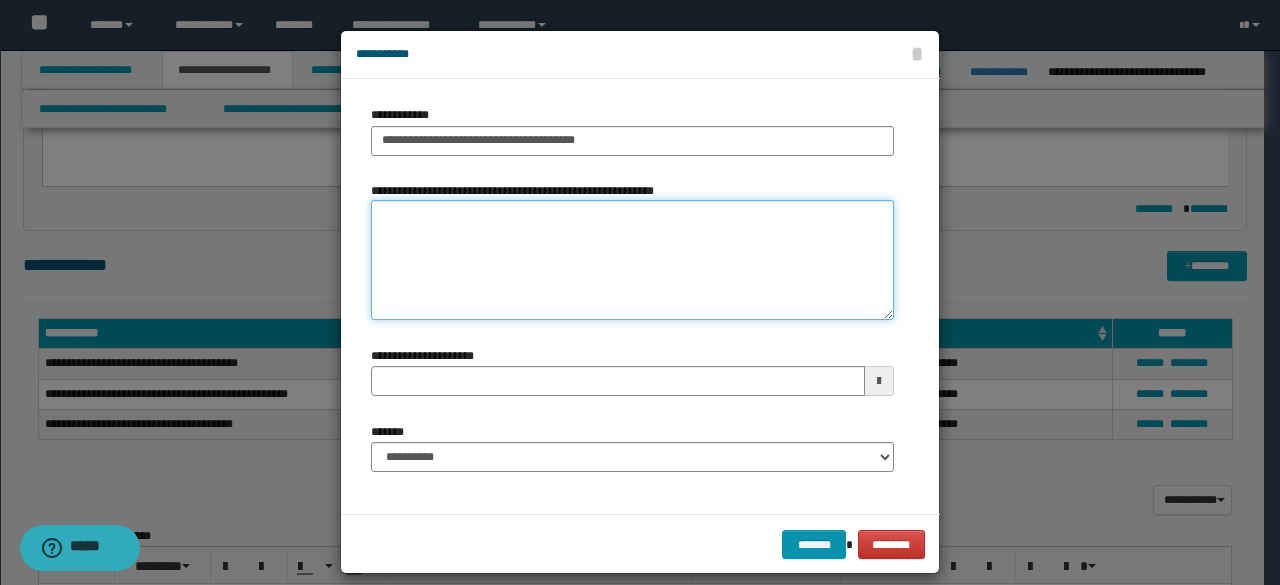 paste on "**********" 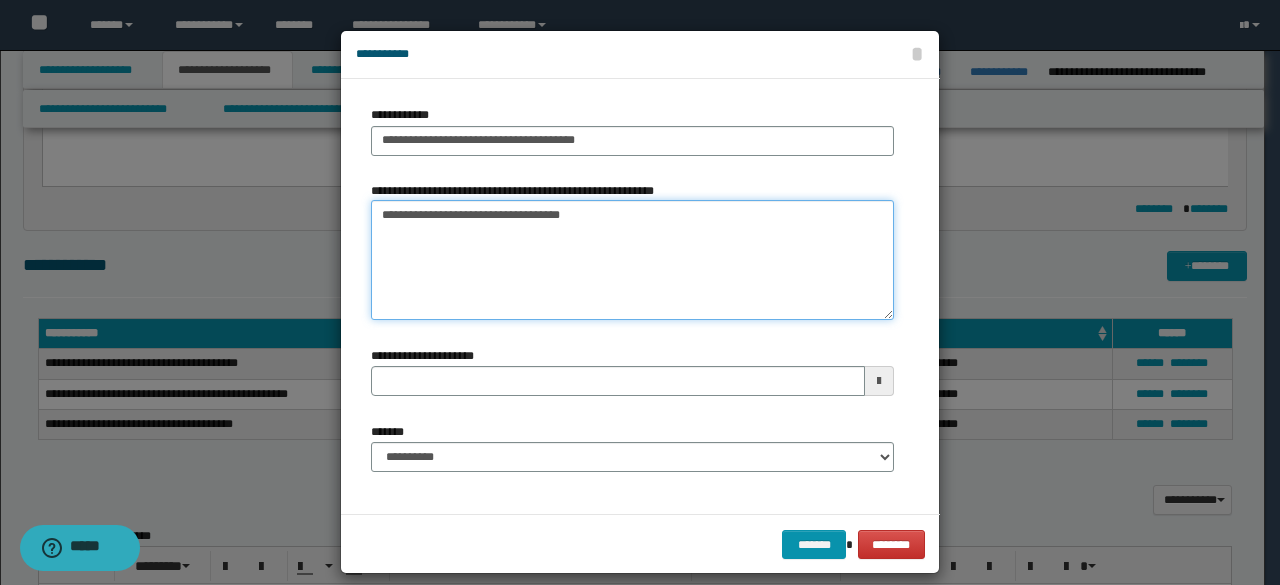 type on "**********" 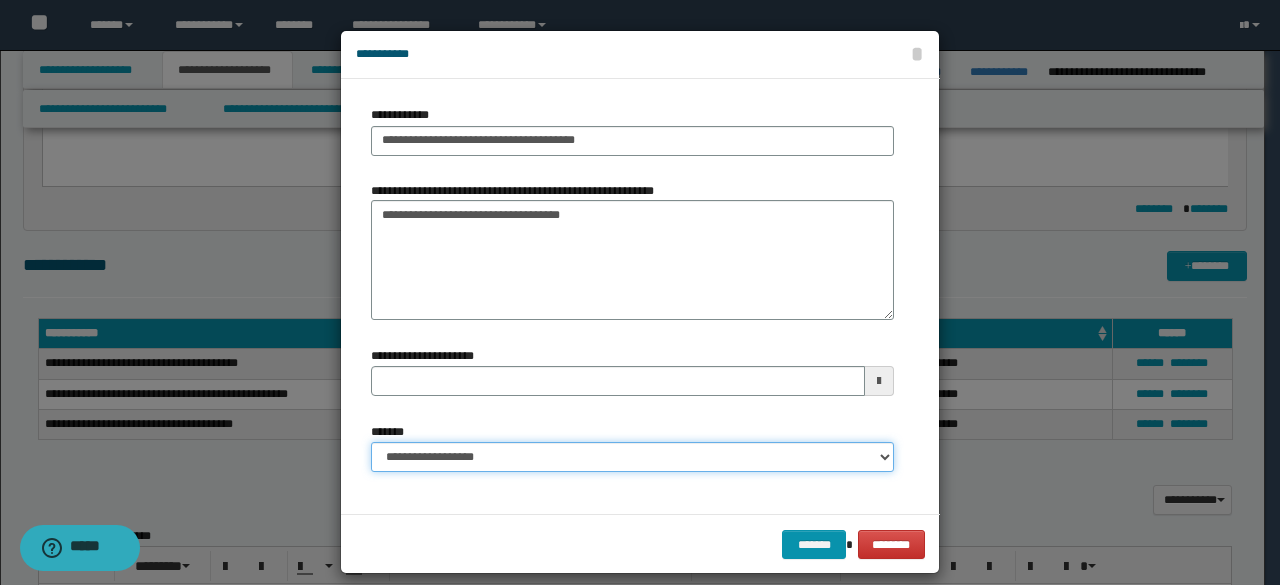 select on "*" 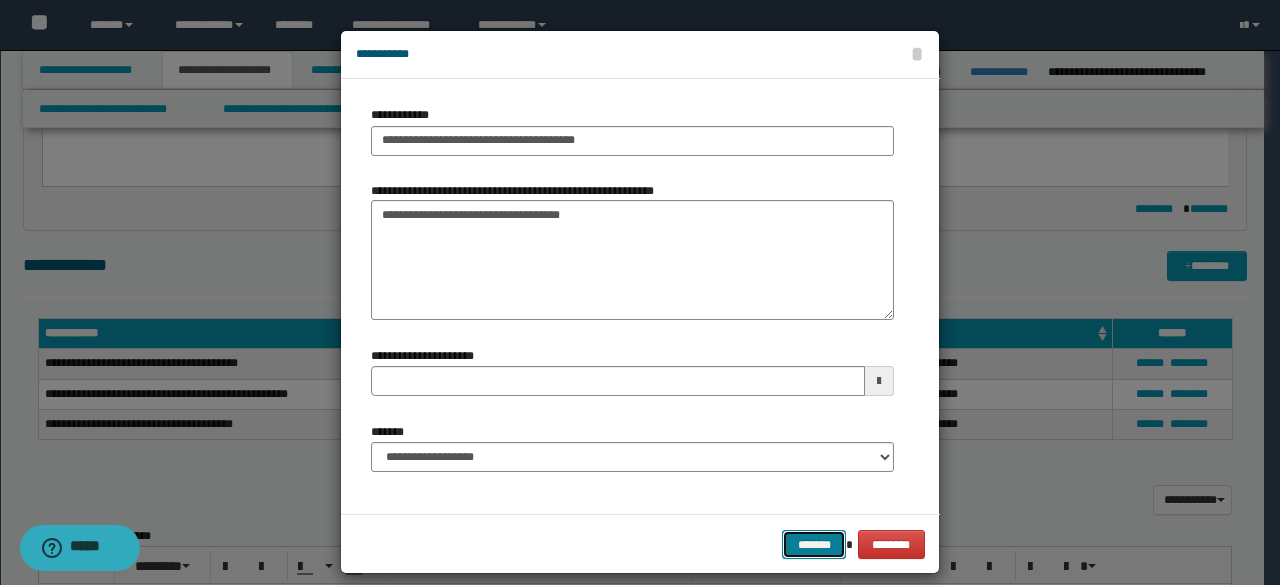 click on "*******" at bounding box center (814, 544) 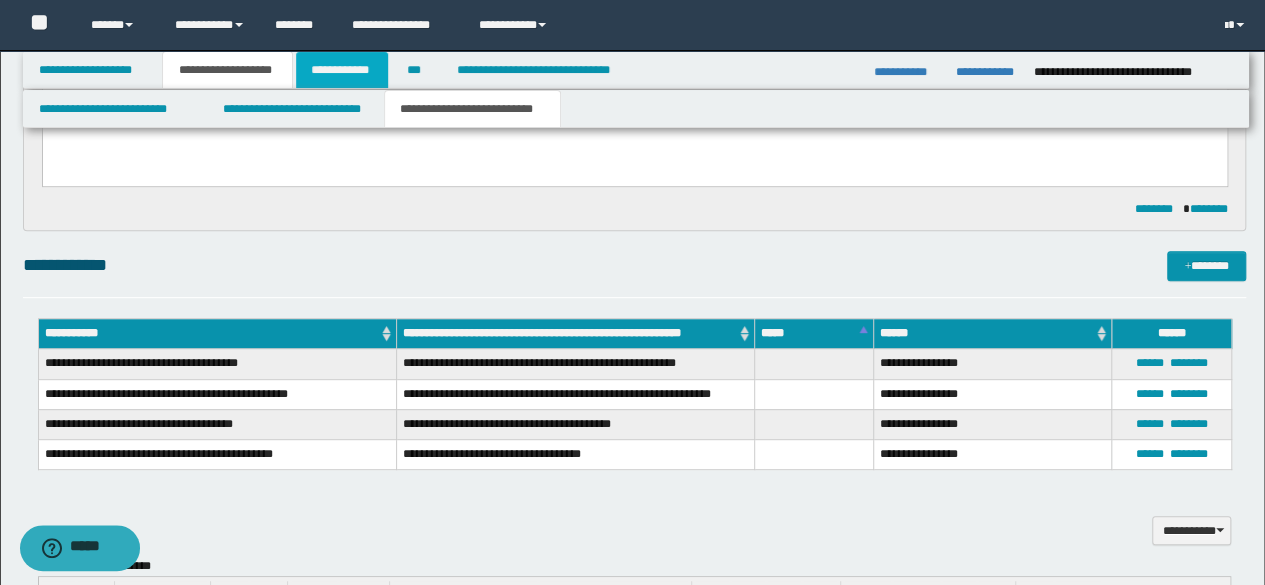 click on "**********" at bounding box center [342, 70] 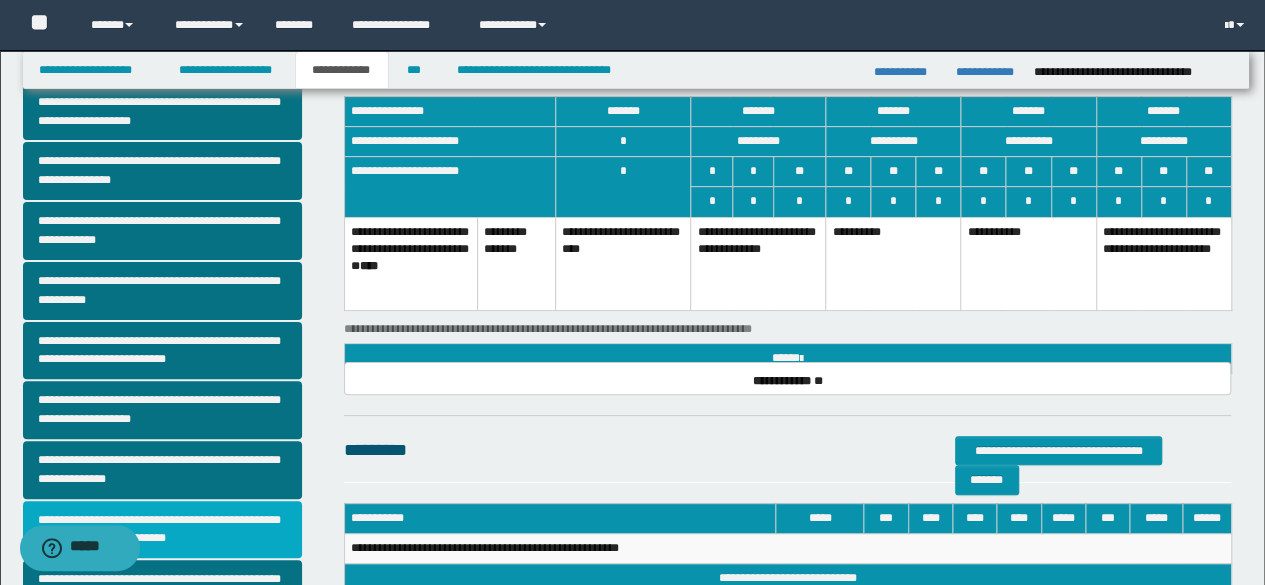 scroll, scrollTop: 0, scrollLeft: 0, axis: both 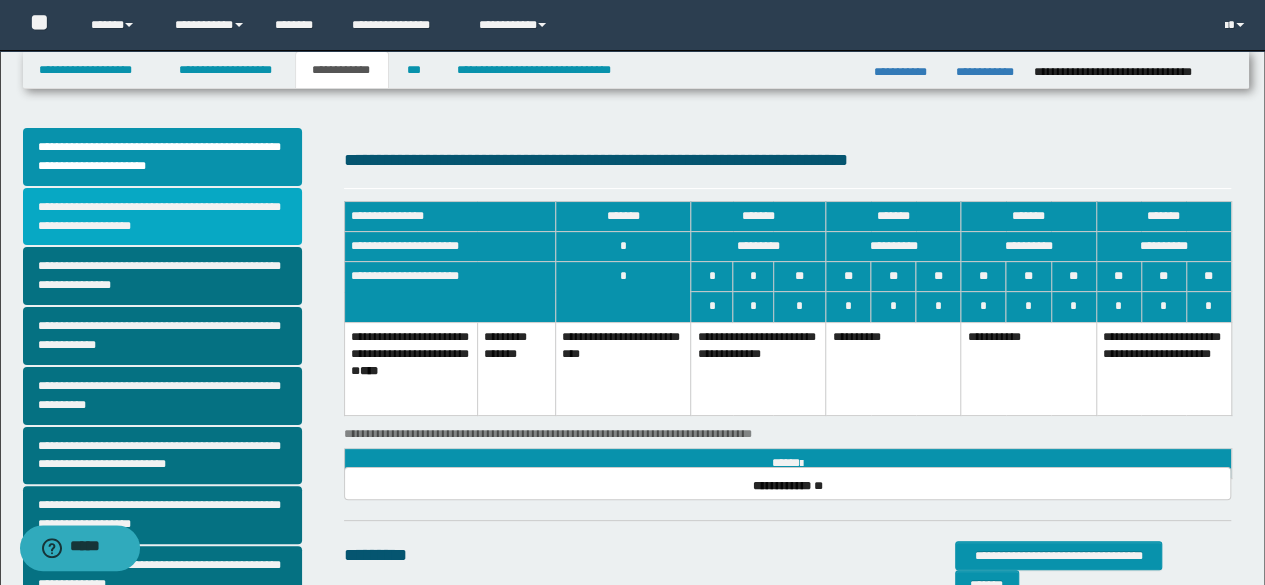 click on "**********" at bounding box center (162, 217) 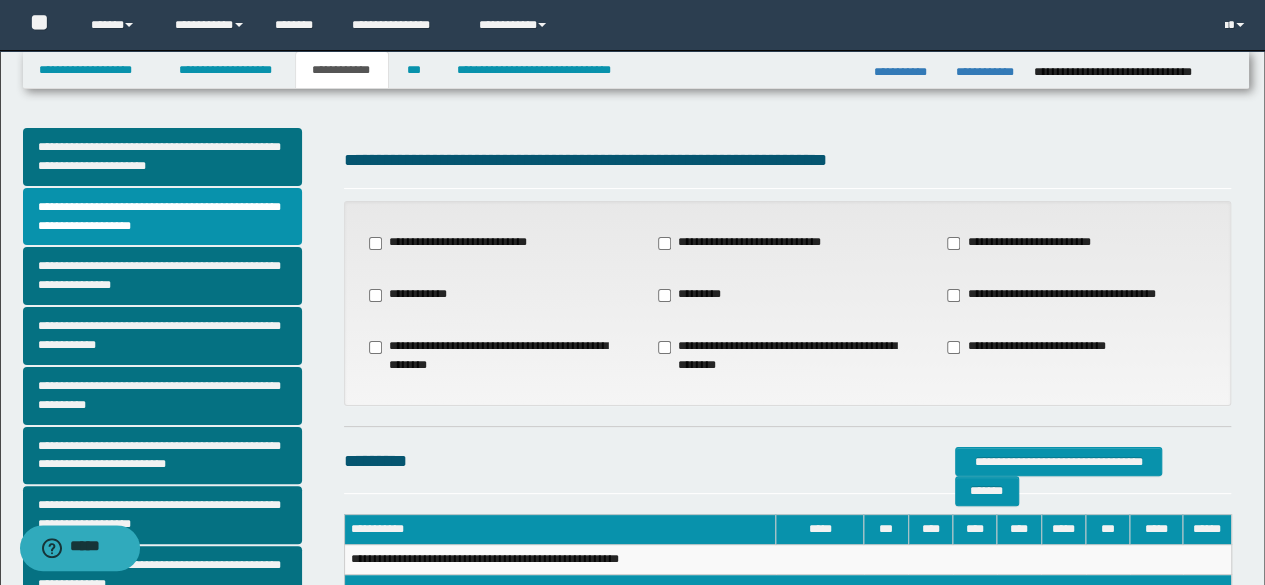 click on "**********" at bounding box center (746, 243) 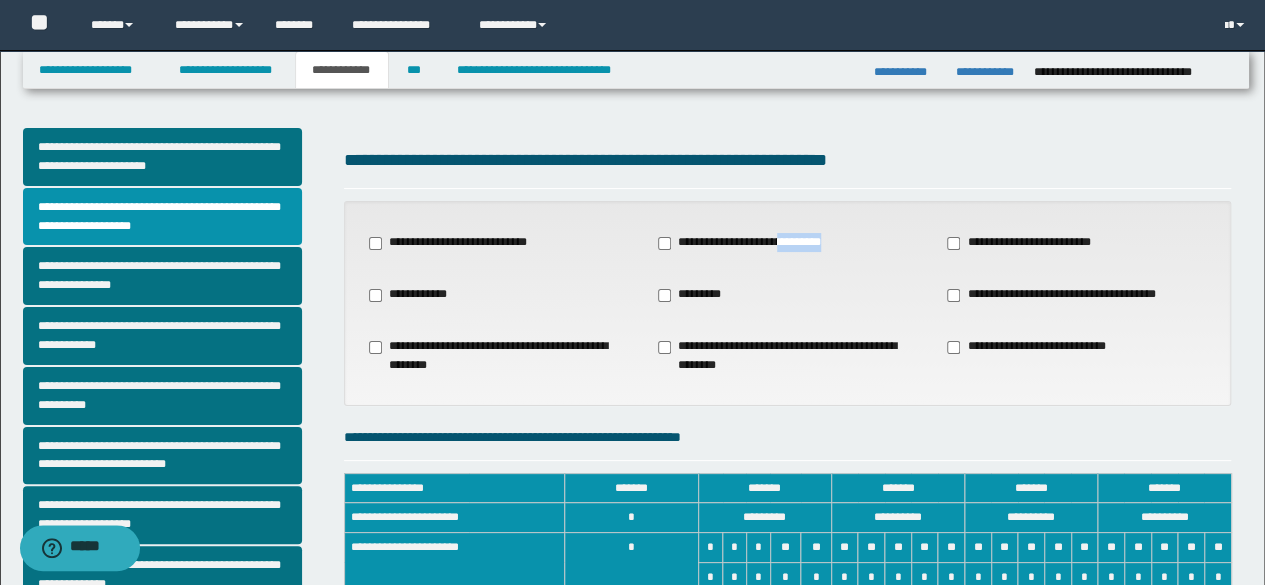 click on "**********" at bounding box center [746, 243] 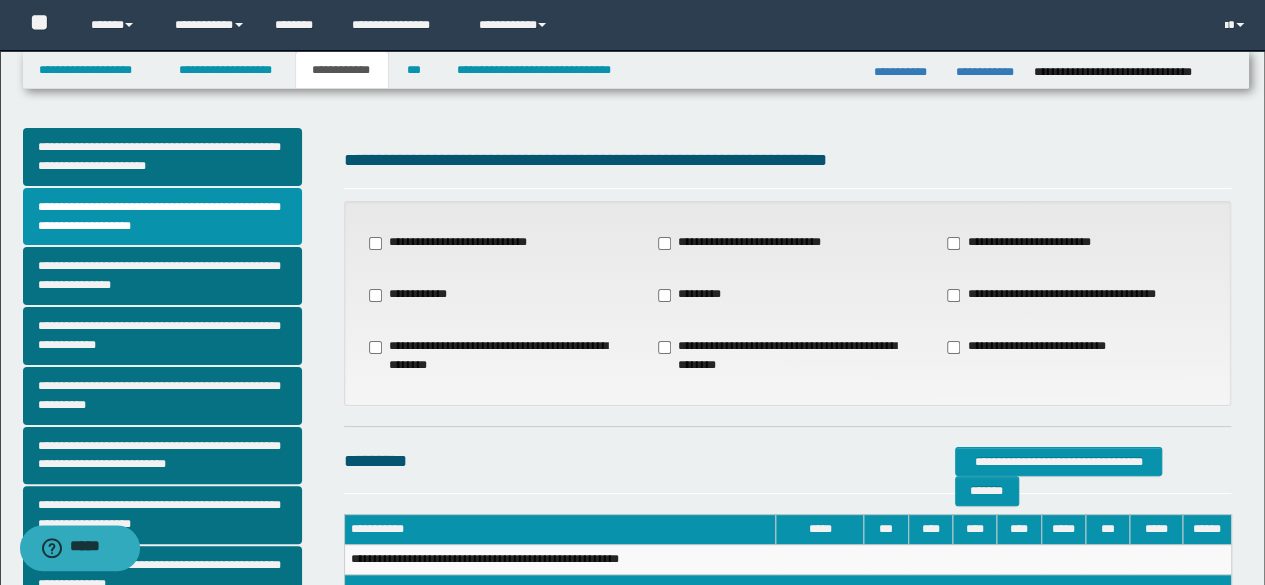click on "**********" at bounding box center [1062, 295] 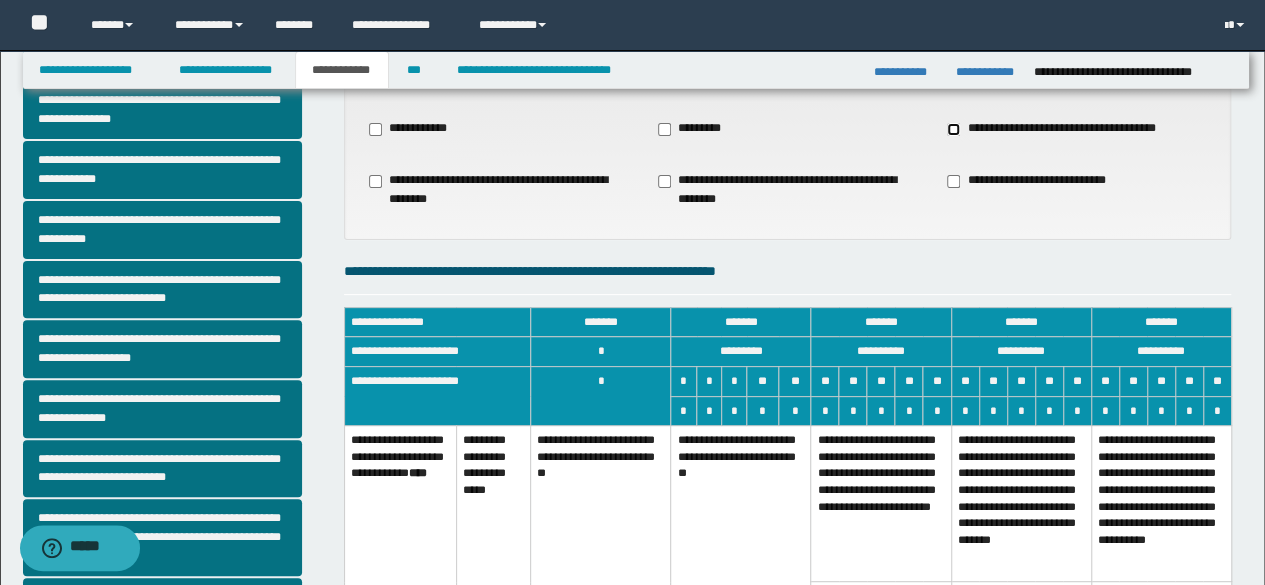 scroll, scrollTop: 300, scrollLeft: 0, axis: vertical 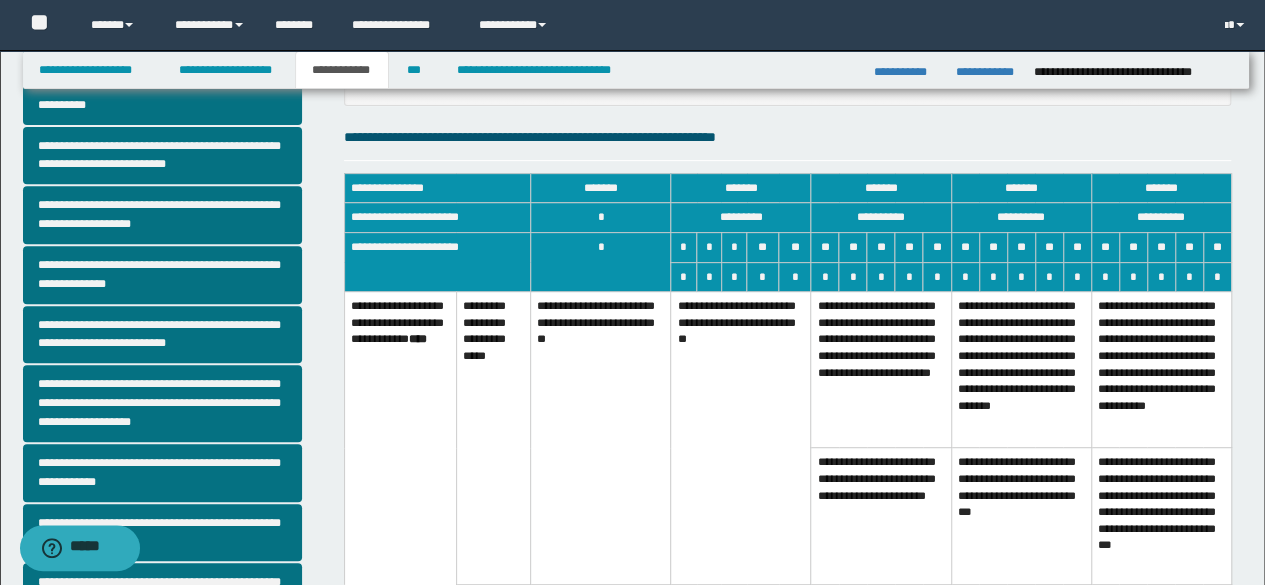 click on "**********" at bounding box center (741, 438) 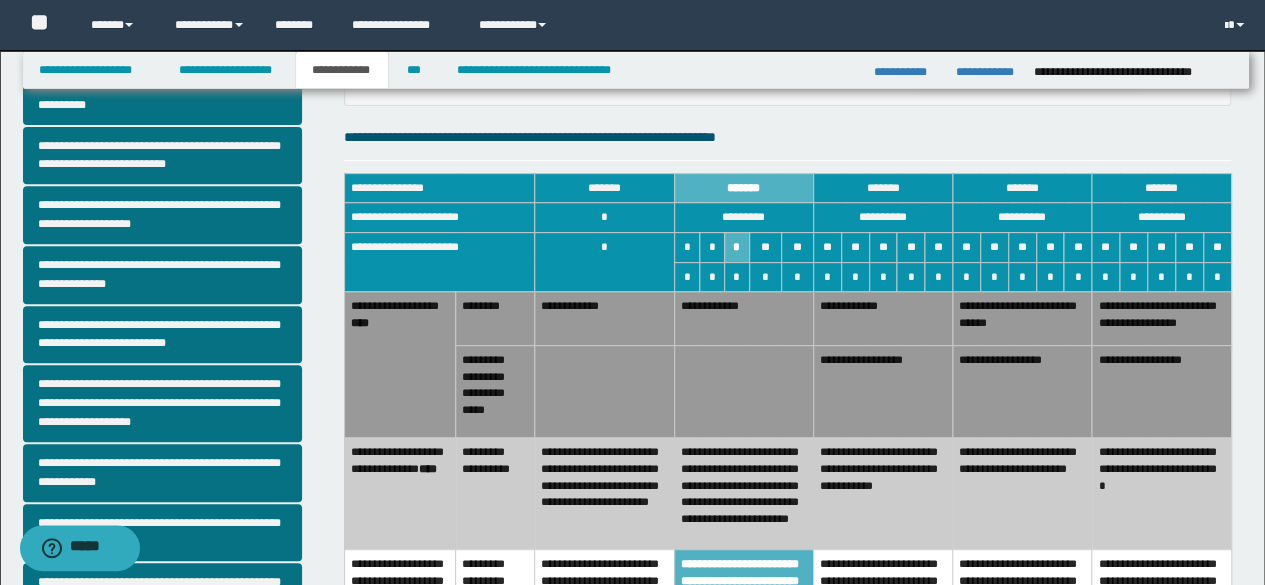 click on "**********" at bounding box center [743, 494] 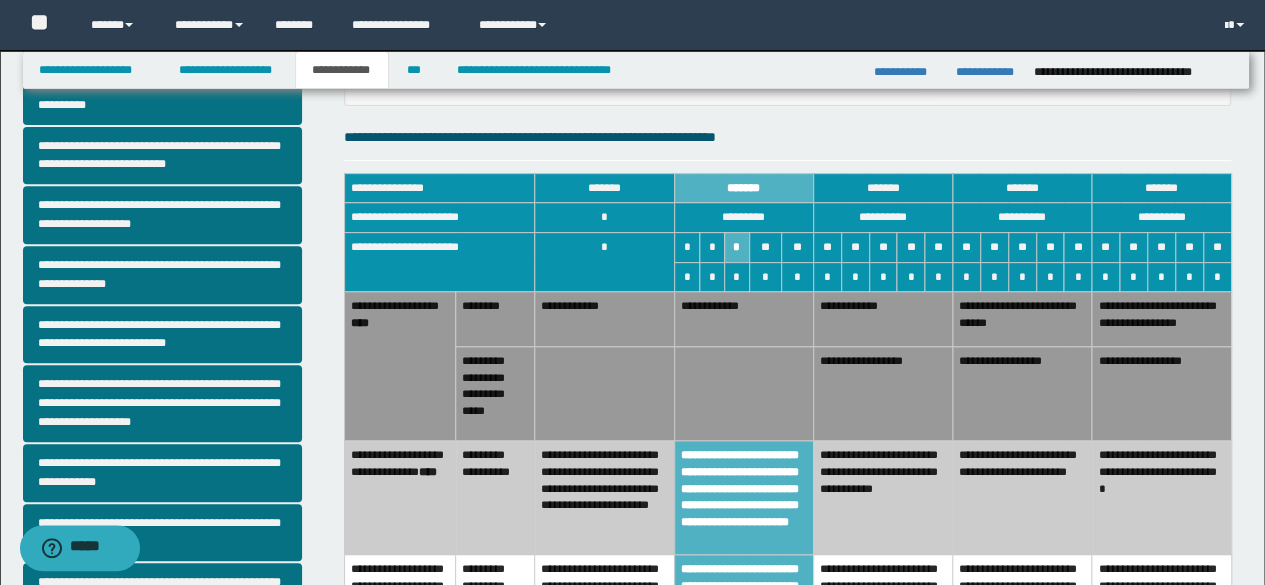 click on "**********" at bounding box center [743, 319] 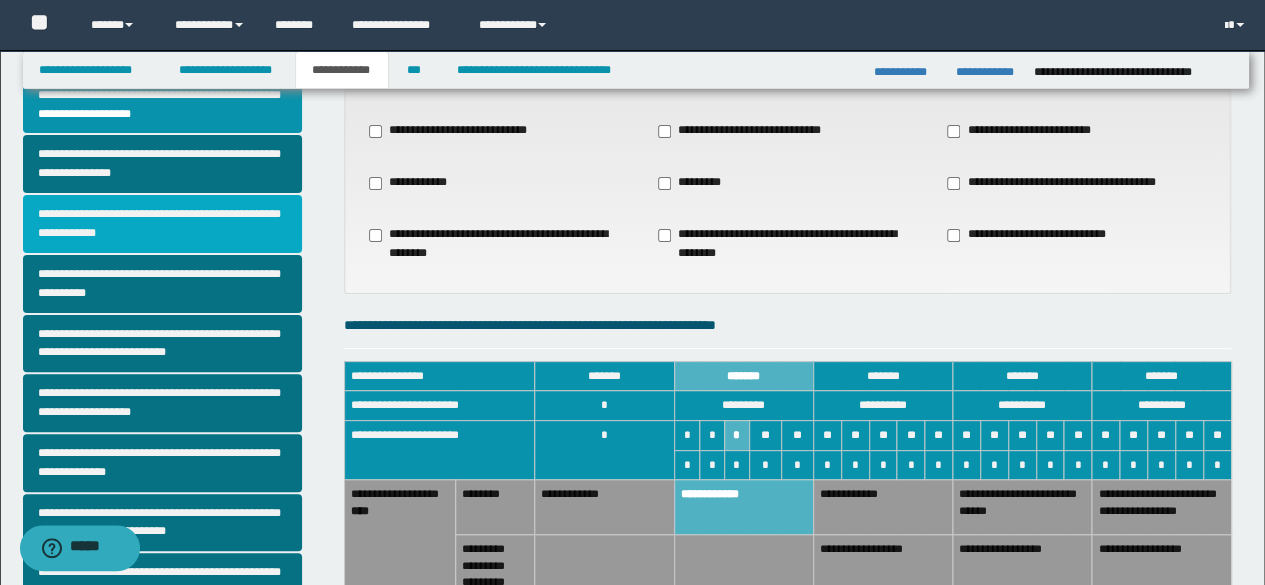 scroll, scrollTop: 100, scrollLeft: 0, axis: vertical 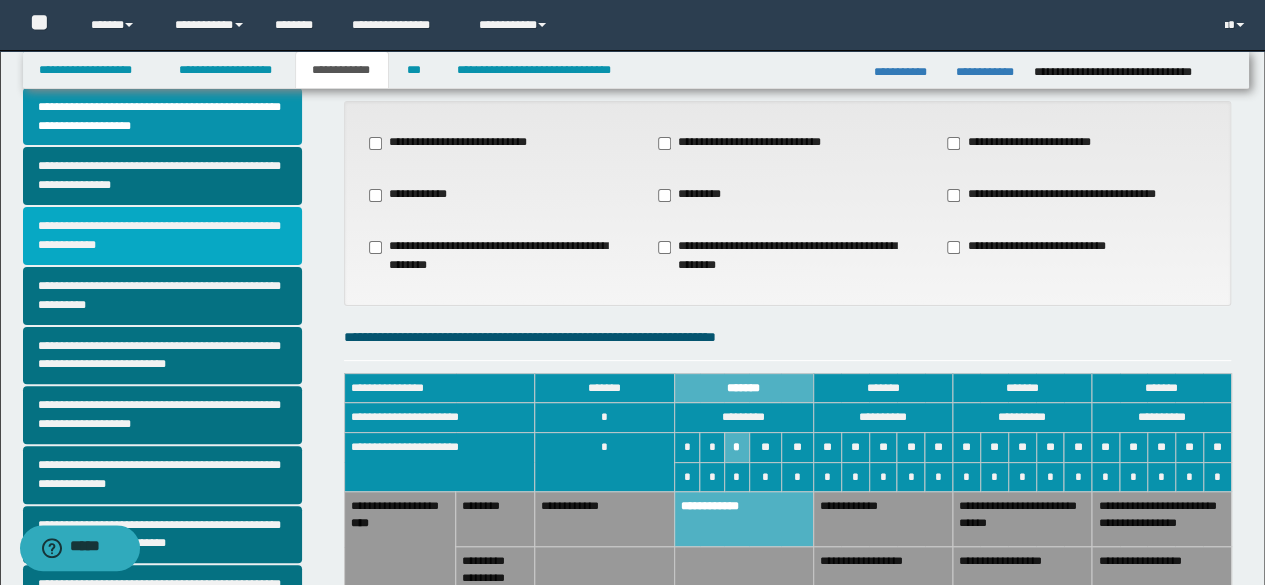 click on "**********" at bounding box center (162, 236) 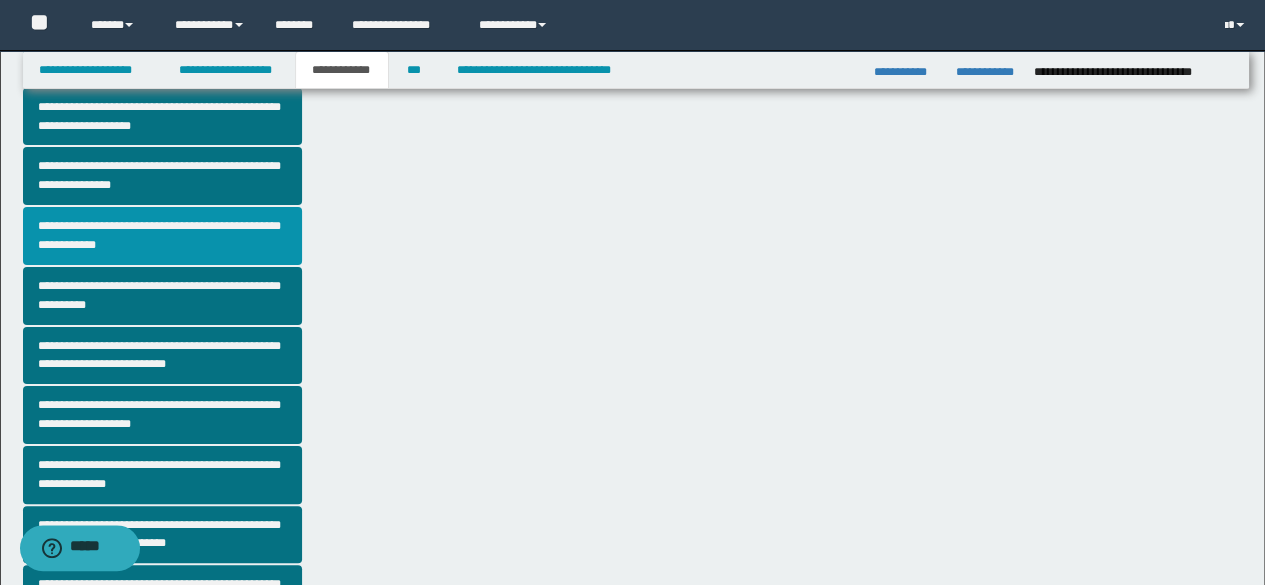 scroll, scrollTop: 0, scrollLeft: 0, axis: both 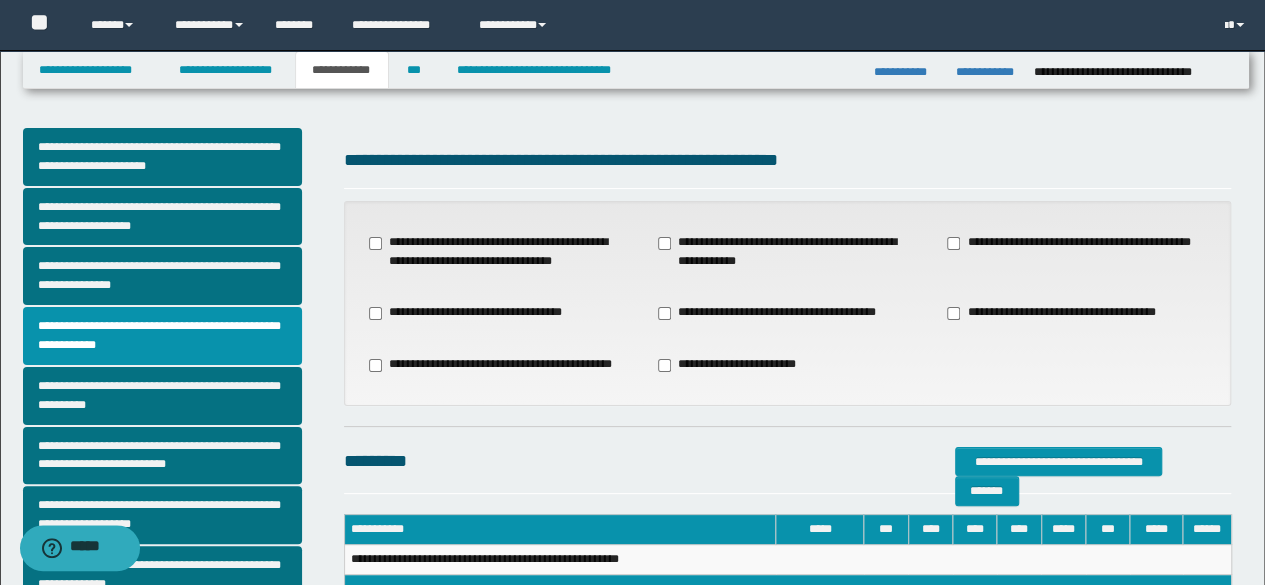 click on "**********" at bounding box center (496, 365) 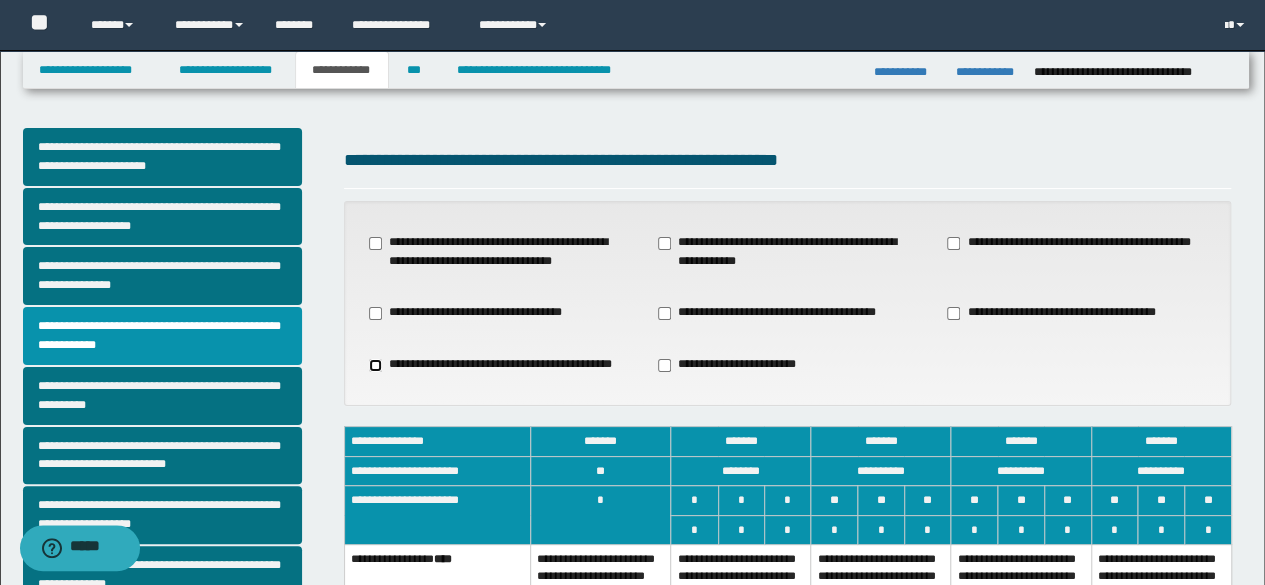 scroll, scrollTop: 200, scrollLeft: 0, axis: vertical 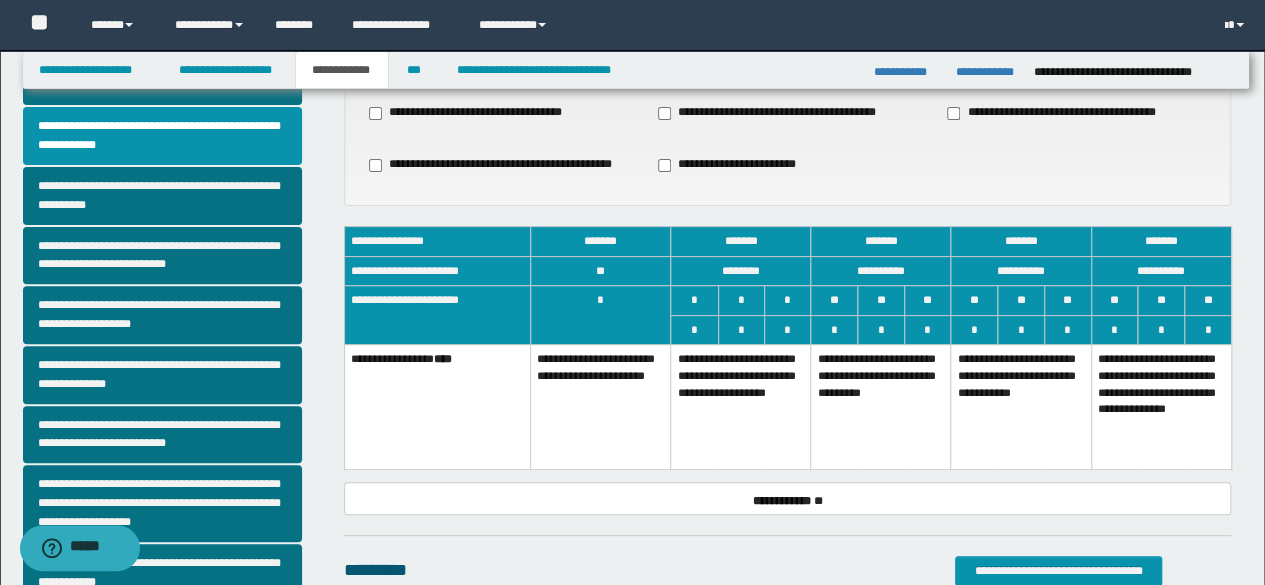 click on "**********" at bounding box center (741, 407) 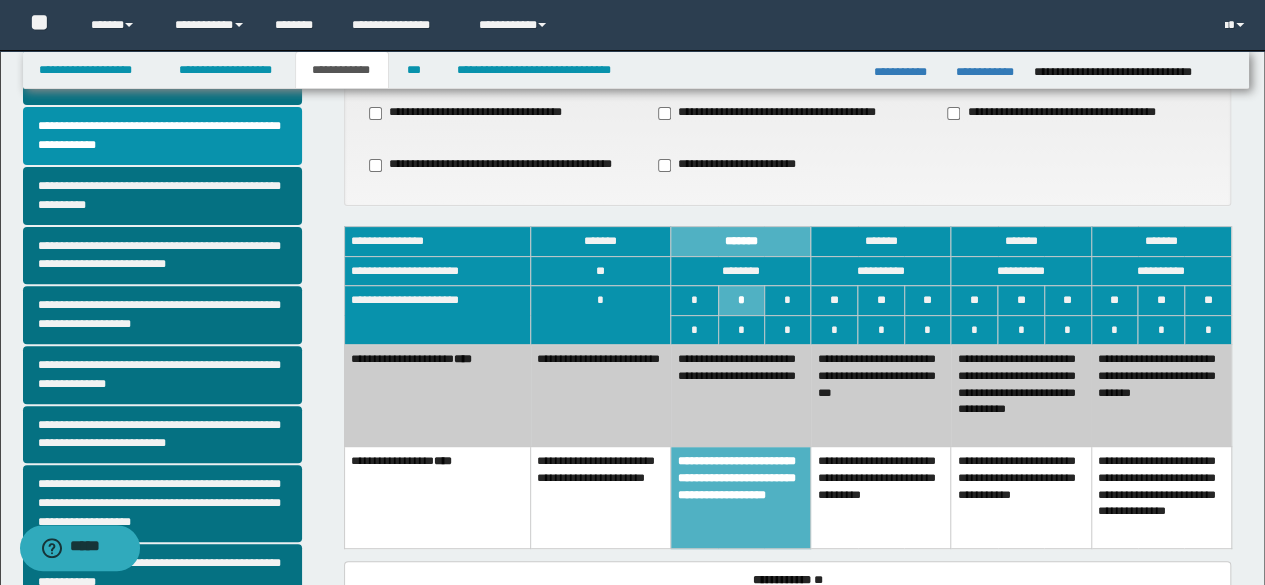 click on "**********" at bounding box center (741, 396) 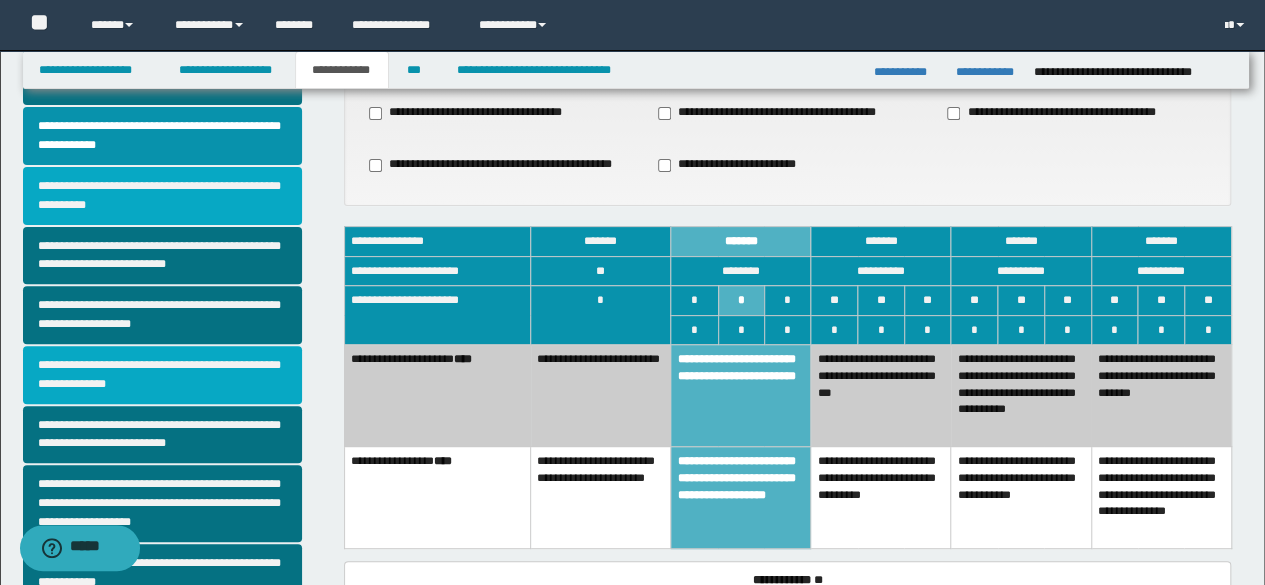 click on "**********" at bounding box center [162, 375] 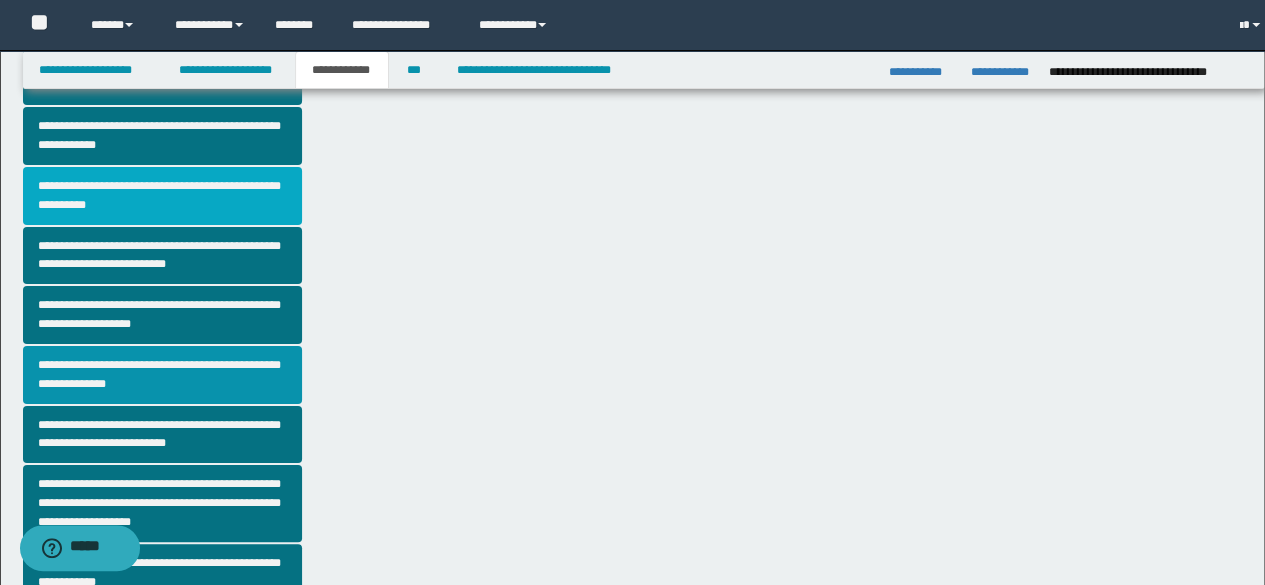 scroll, scrollTop: 0, scrollLeft: 0, axis: both 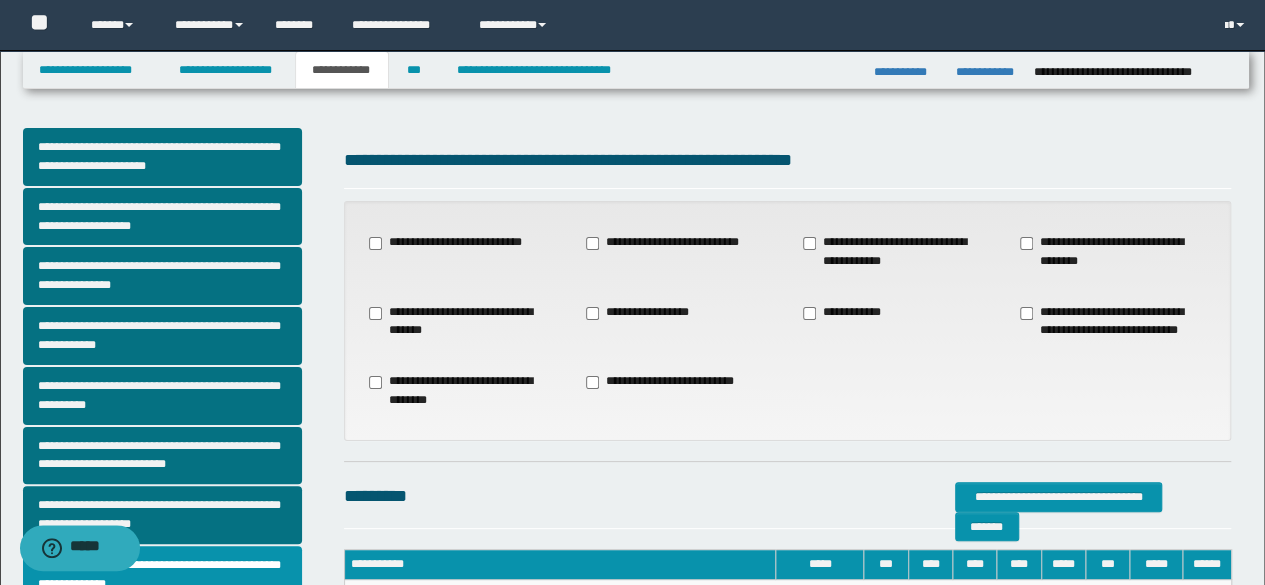 click on "**********" at bounding box center (669, 243) 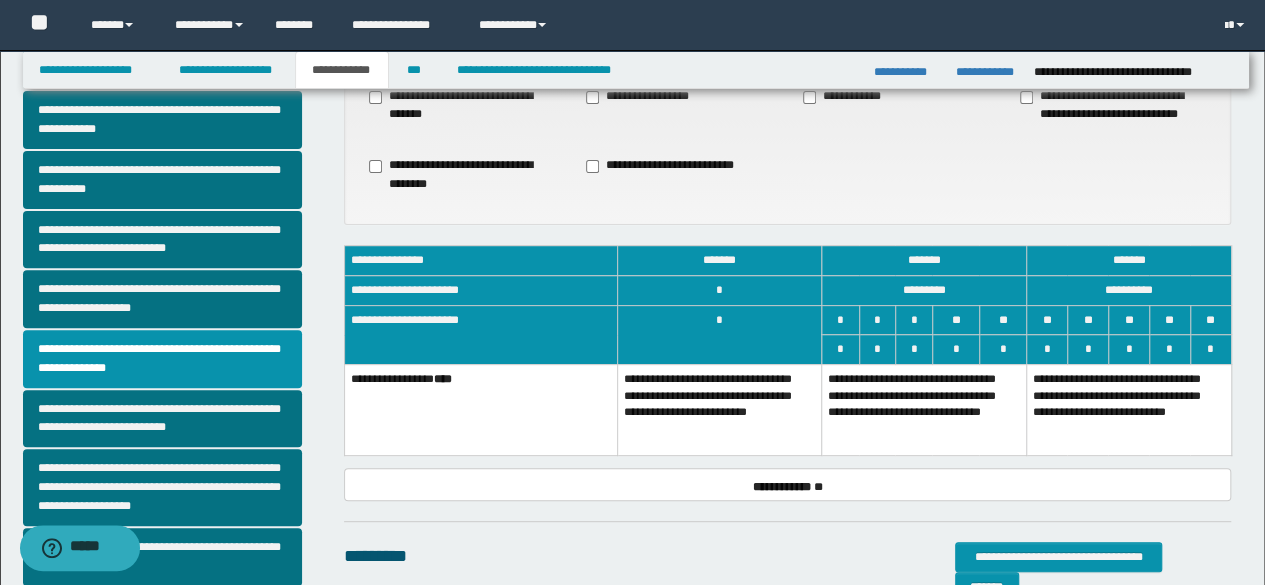 scroll, scrollTop: 300, scrollLeft: 0, axis: vertical 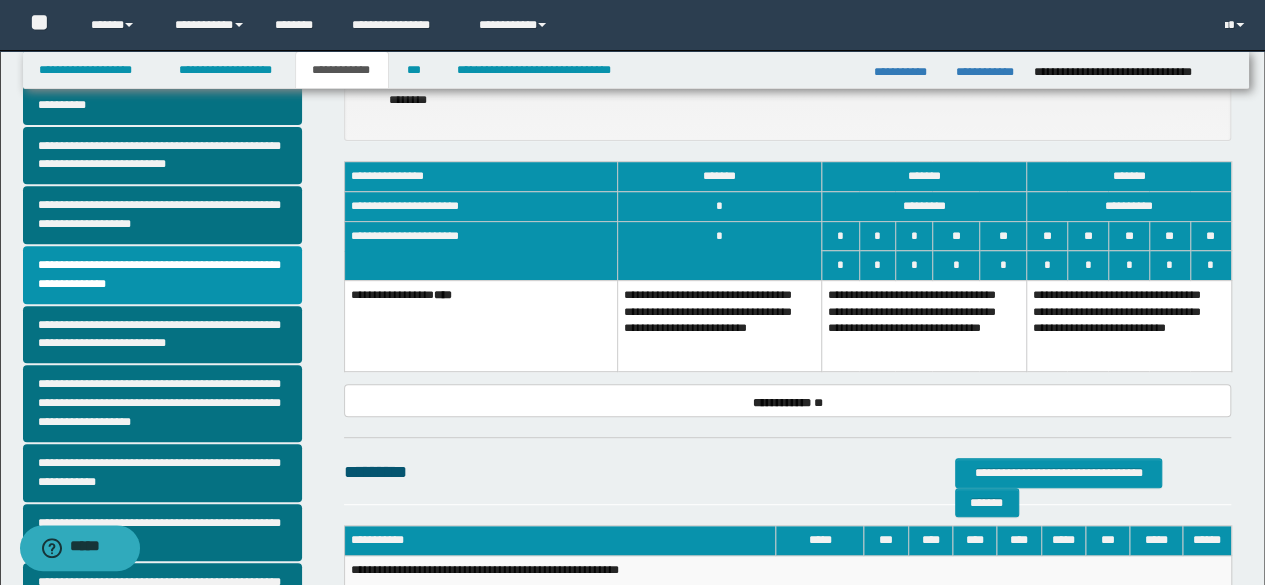 click on "**********" at bounding box center [924, 325] 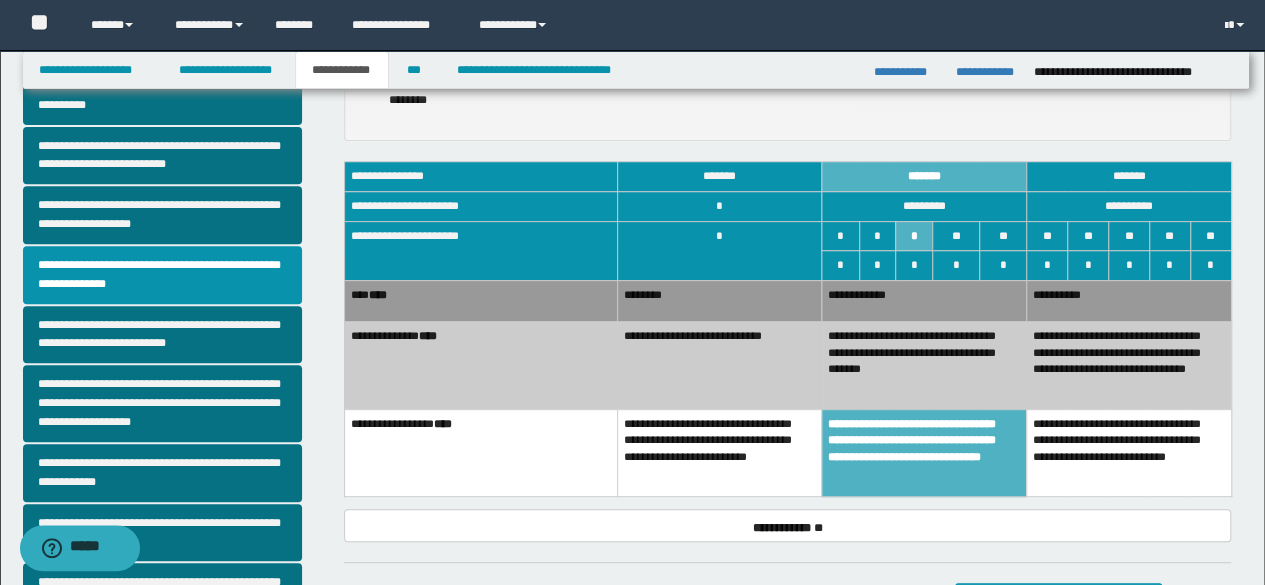 click on "**********" at bounding box center [924, 366] 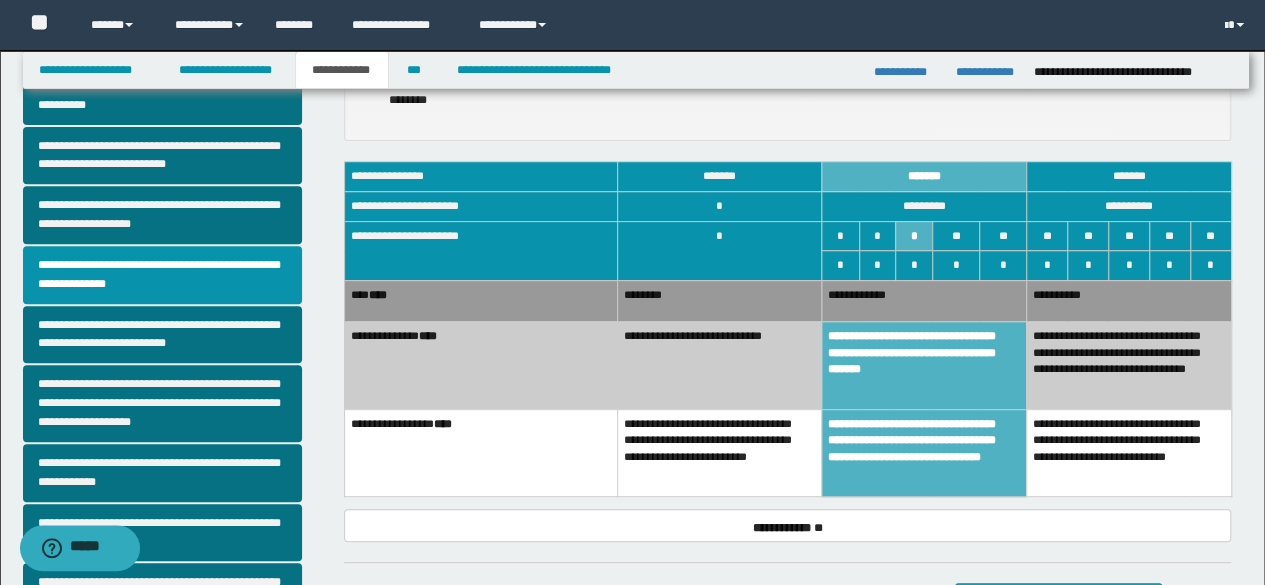 click on "**********" at bounding box center [924, 300] 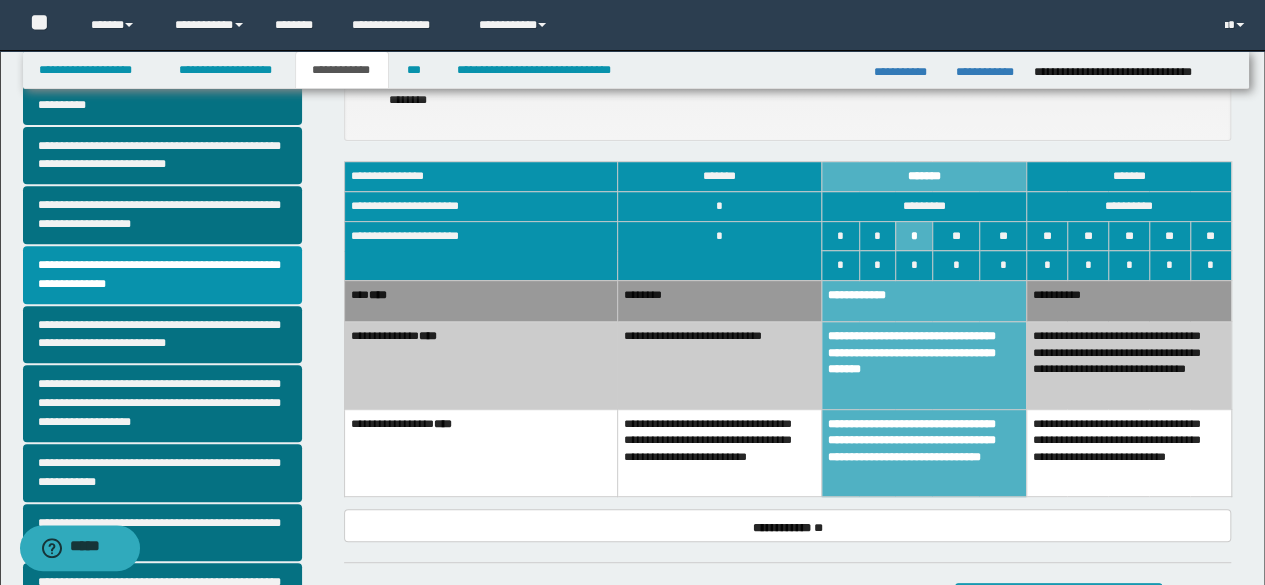 click on "**********" at bounding box center (719, 366) 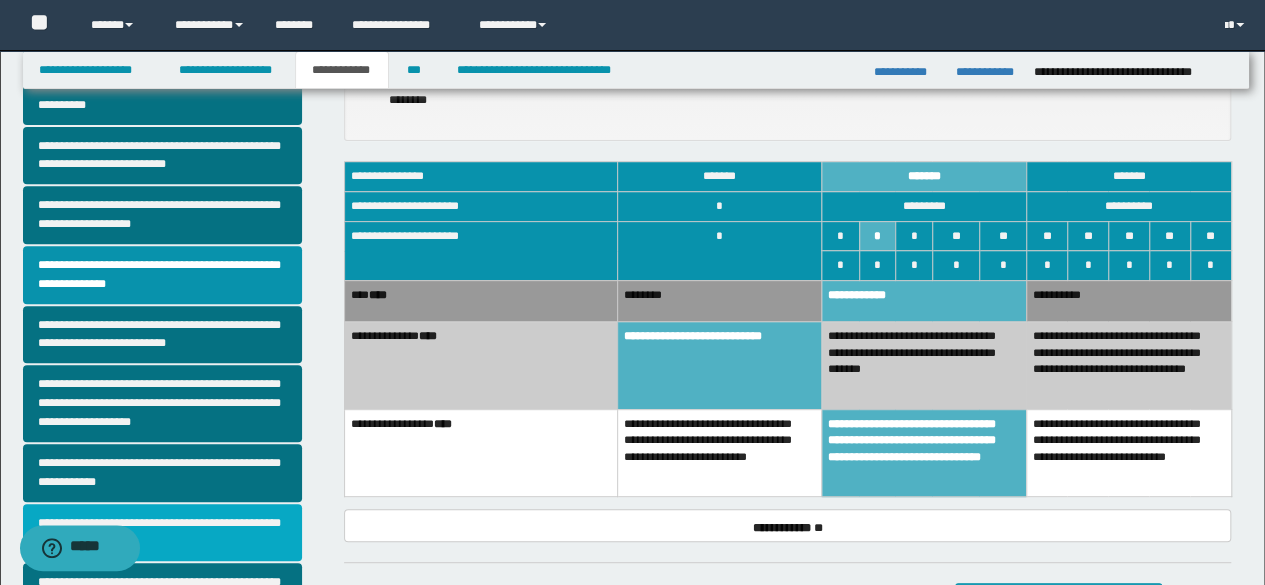 scroll, scrollTop: 400, scrollLeft: 0, axis: vertical 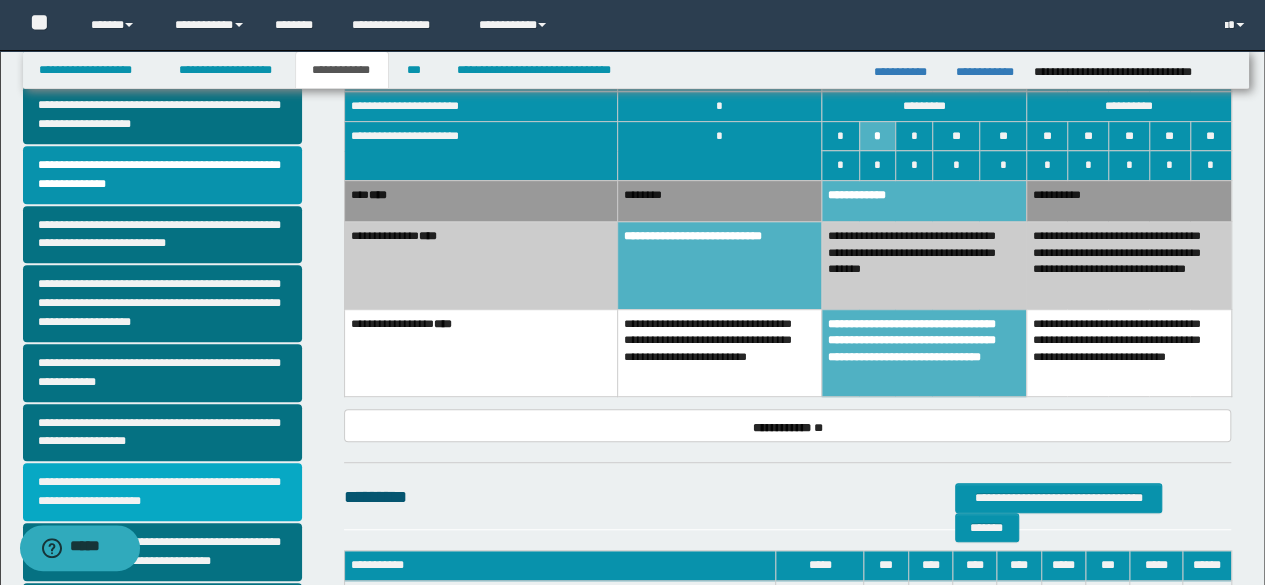 click on "**********" at bounding box center [162, 492] 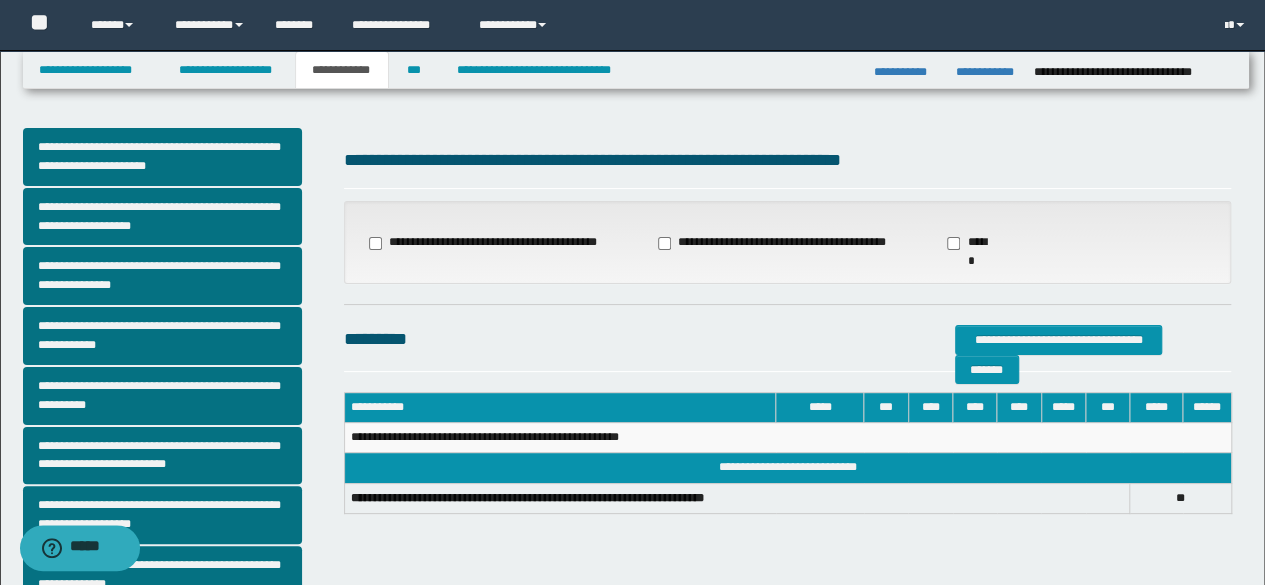 click on "**********" at bounding box center (774, 243) 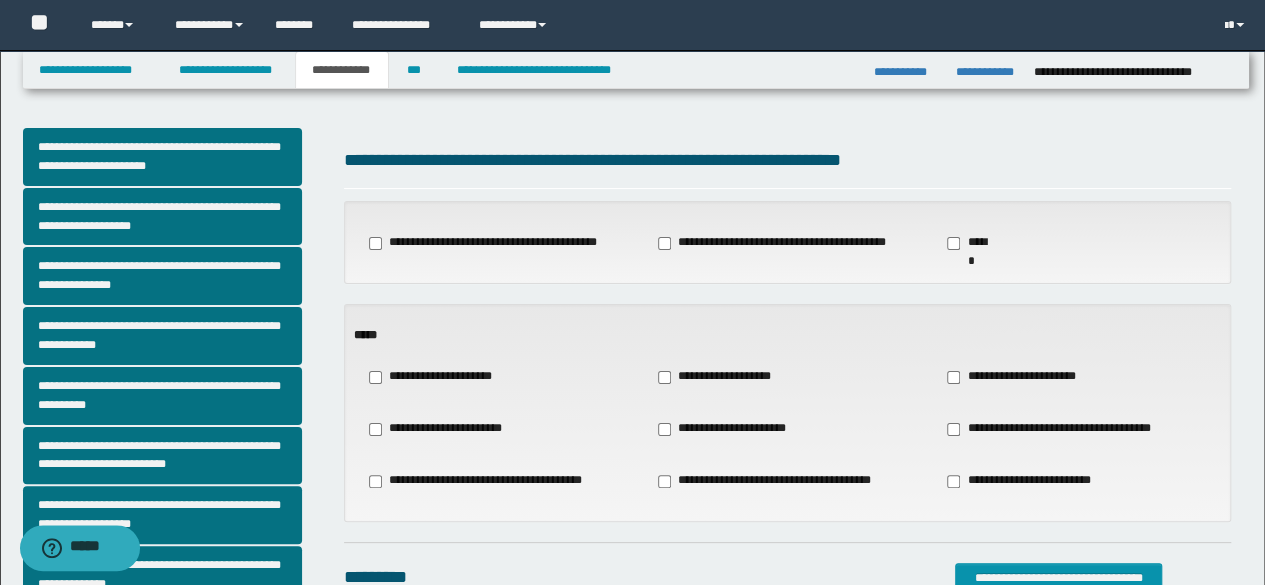 click on "**********" at bounding box center [722, 377] 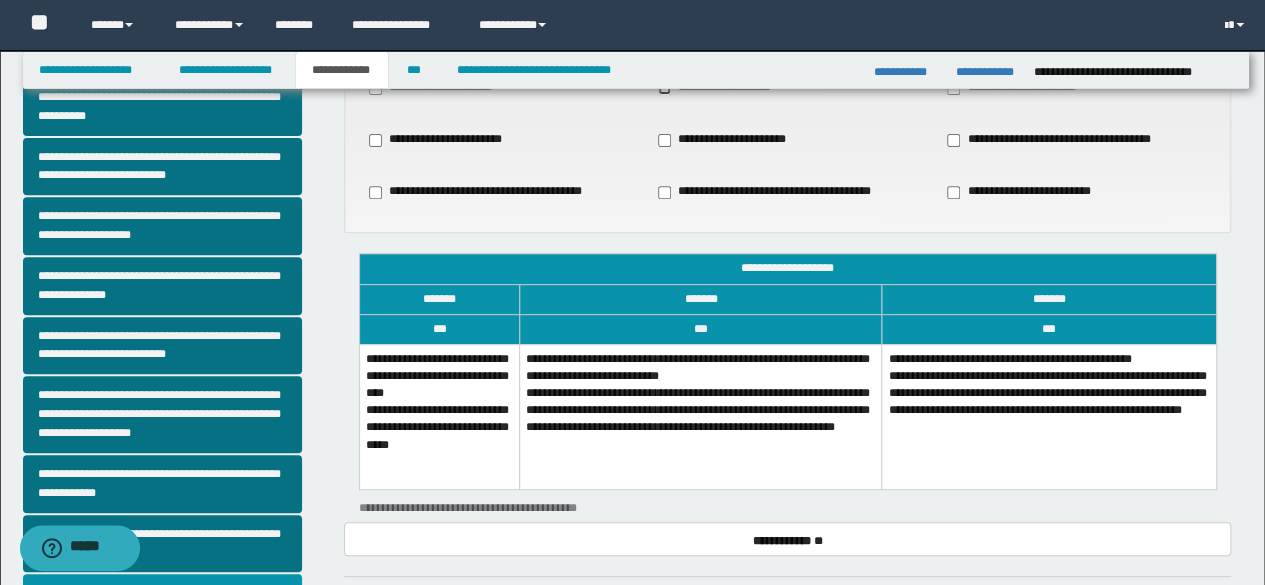 scroll, scrollTop: 400, scrollLeft: 0, axis: vertical 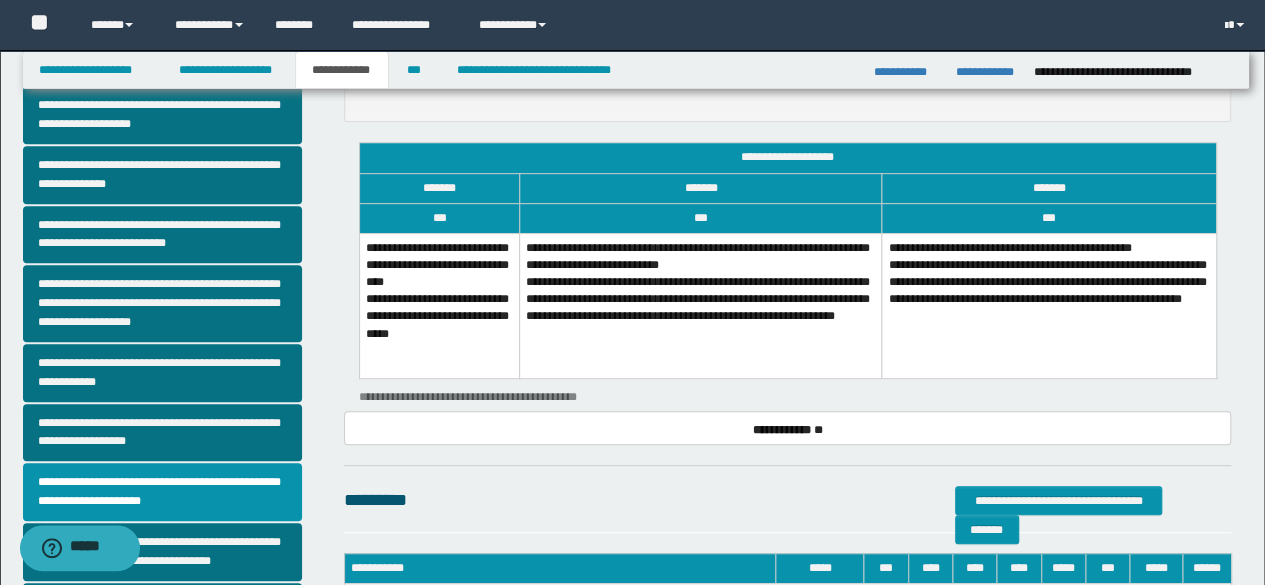 click on "**********" at bounding box center [439, 306] 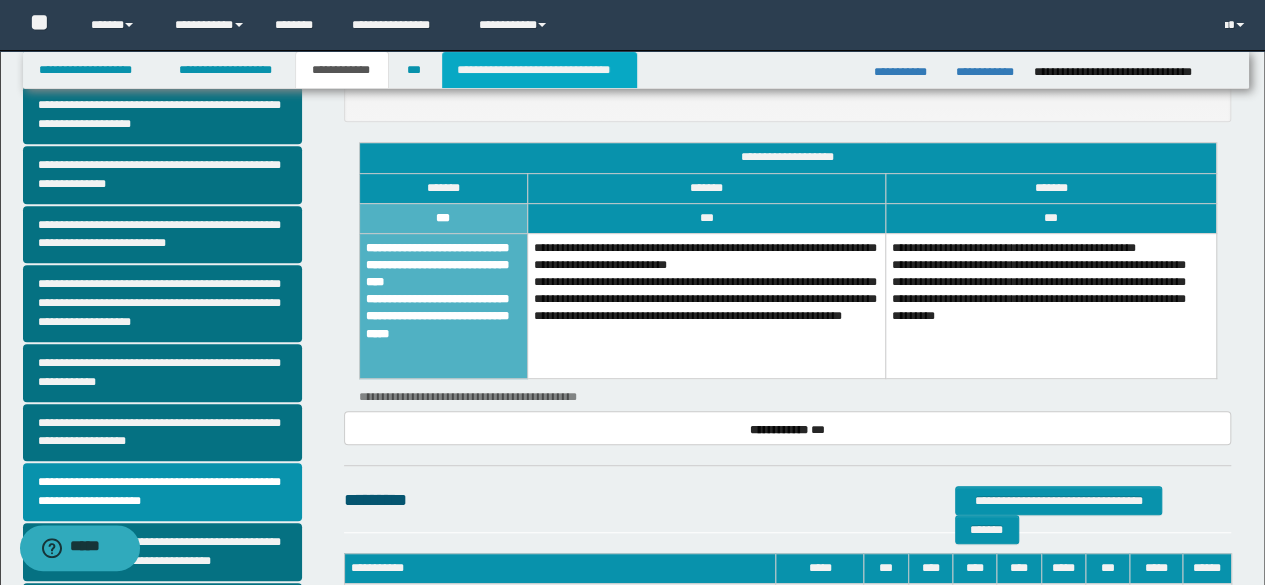 click on "**********" at bounding box center (539, 70) 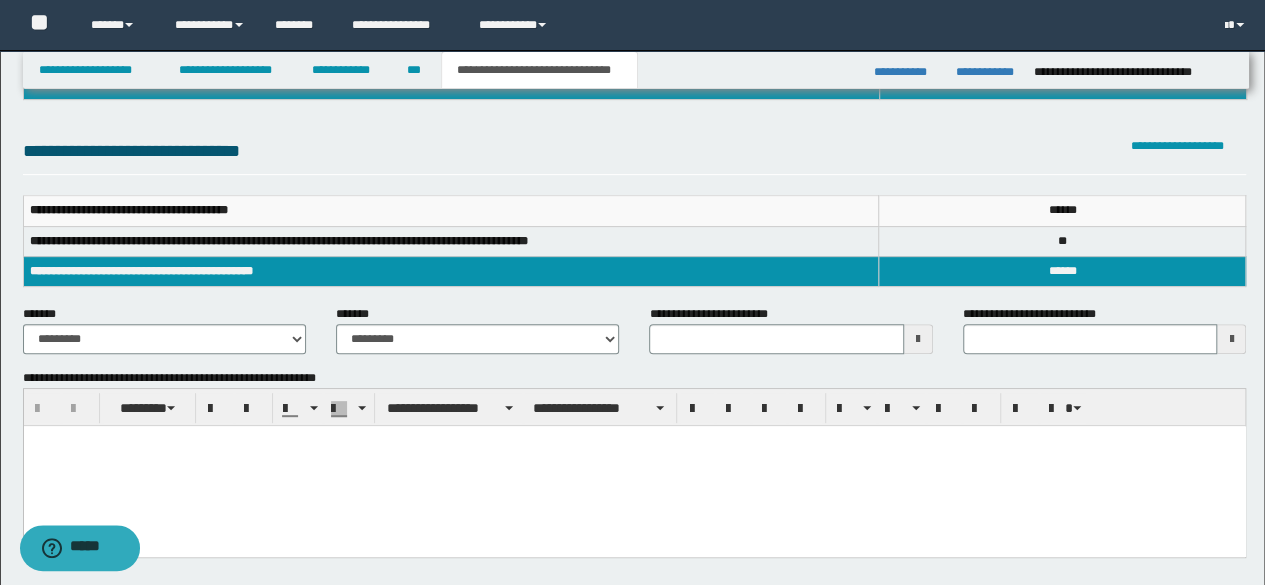 scroll, scrollTop: 300, scrollLeft: 0, axis: vertical 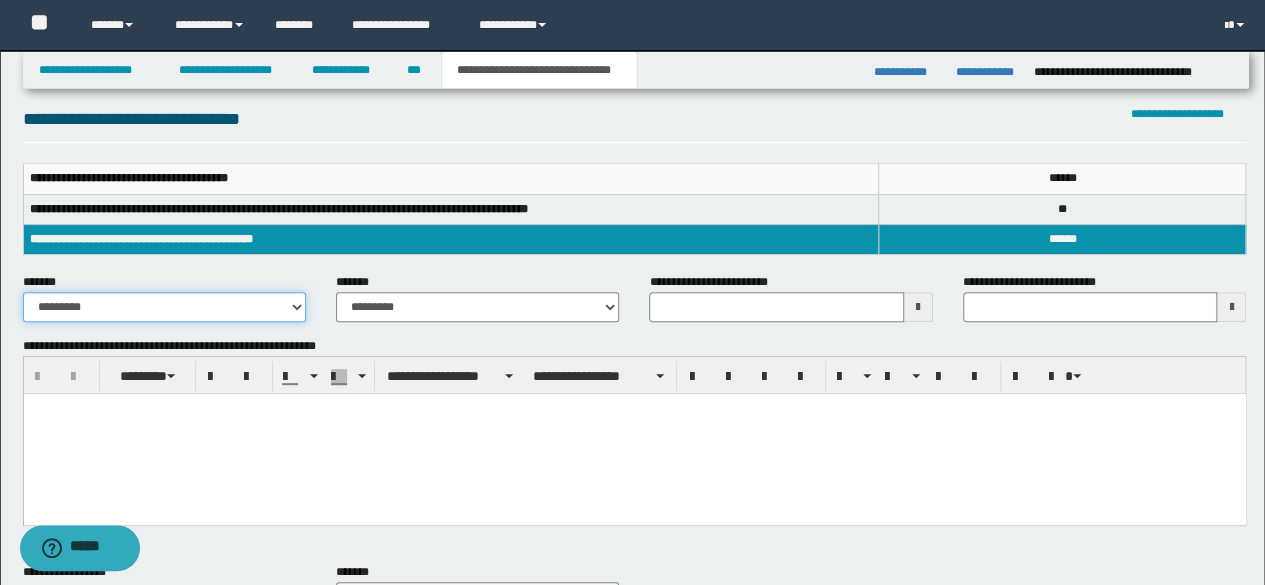 click on "**********" at bounding box center [164, 307] 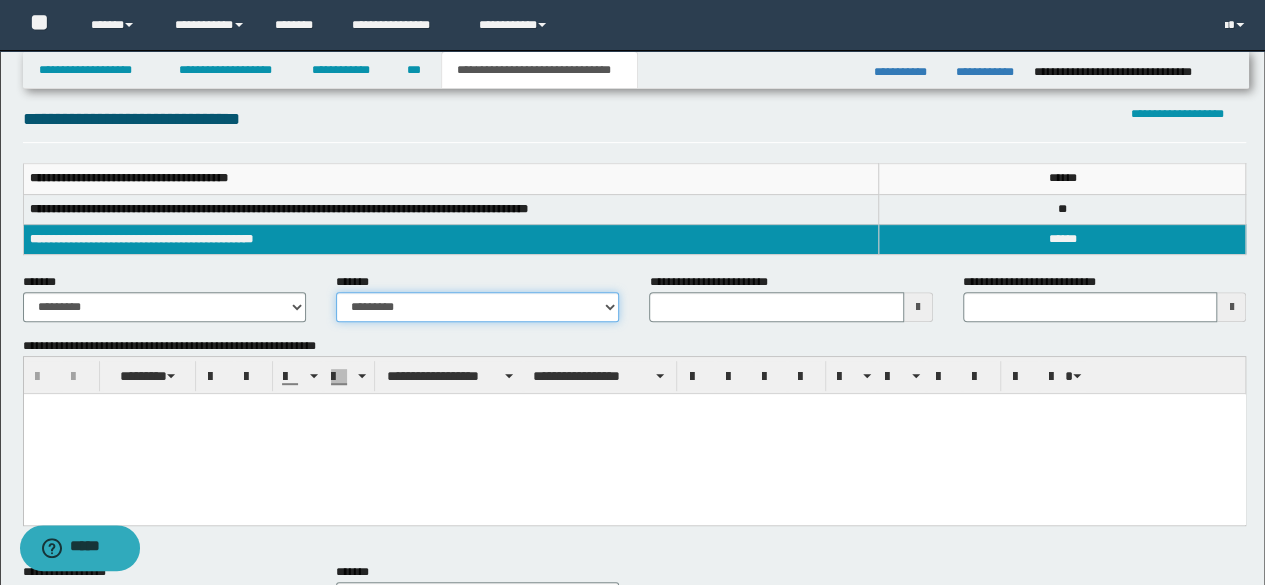 click on "**********" at bounding box center (477, 307) 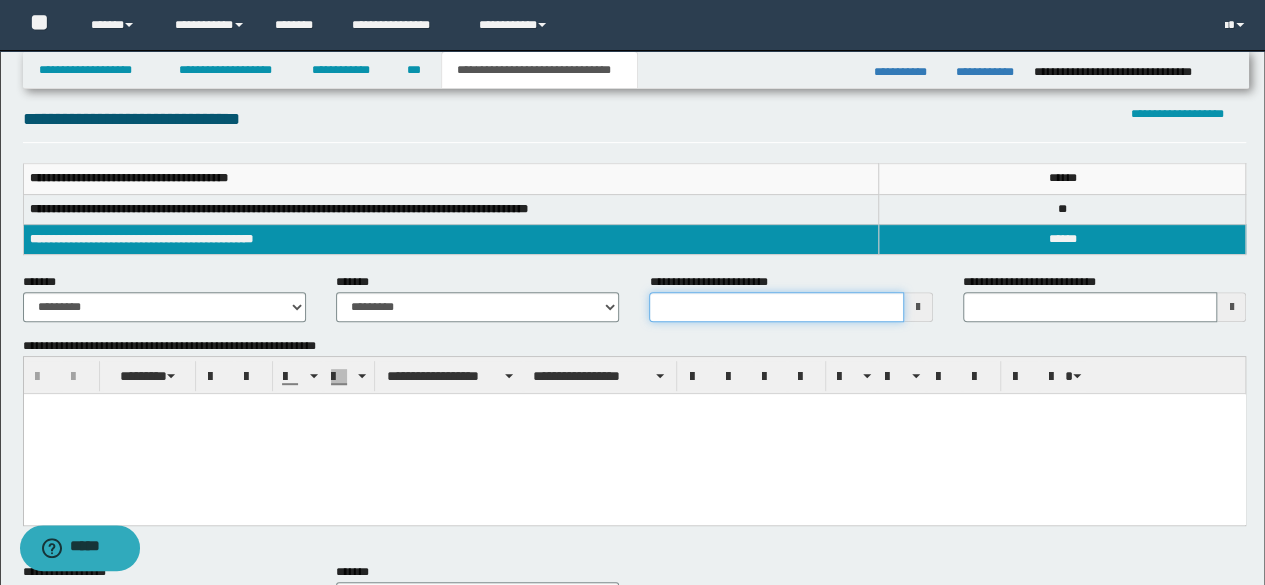click on "**********" at bounding box center (776, 307) 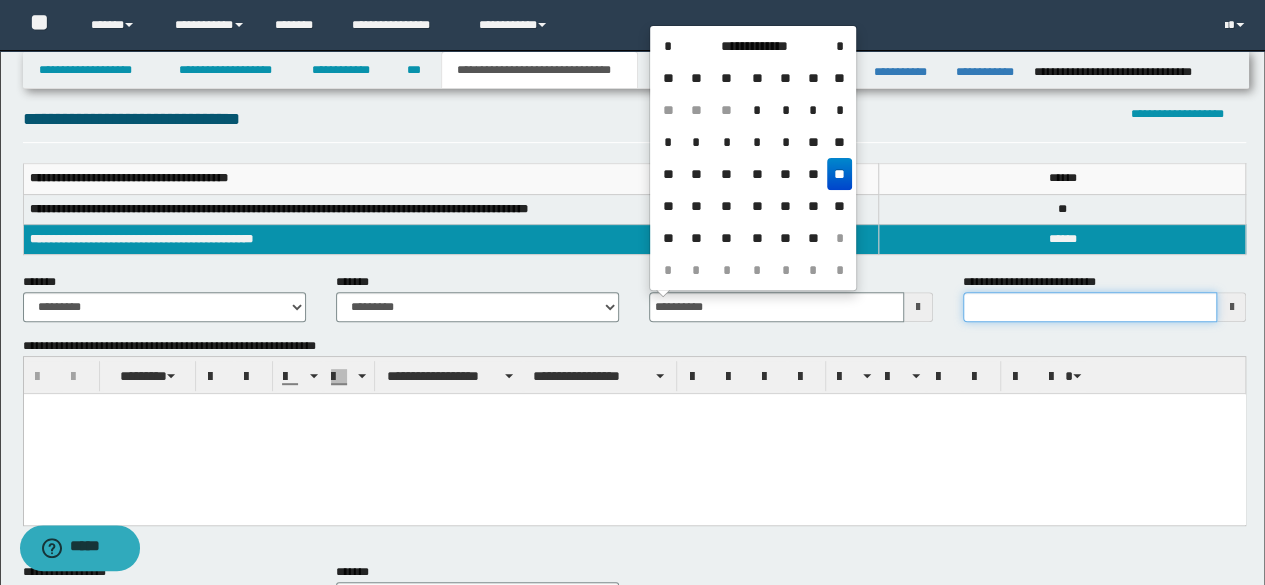 type on "**********" 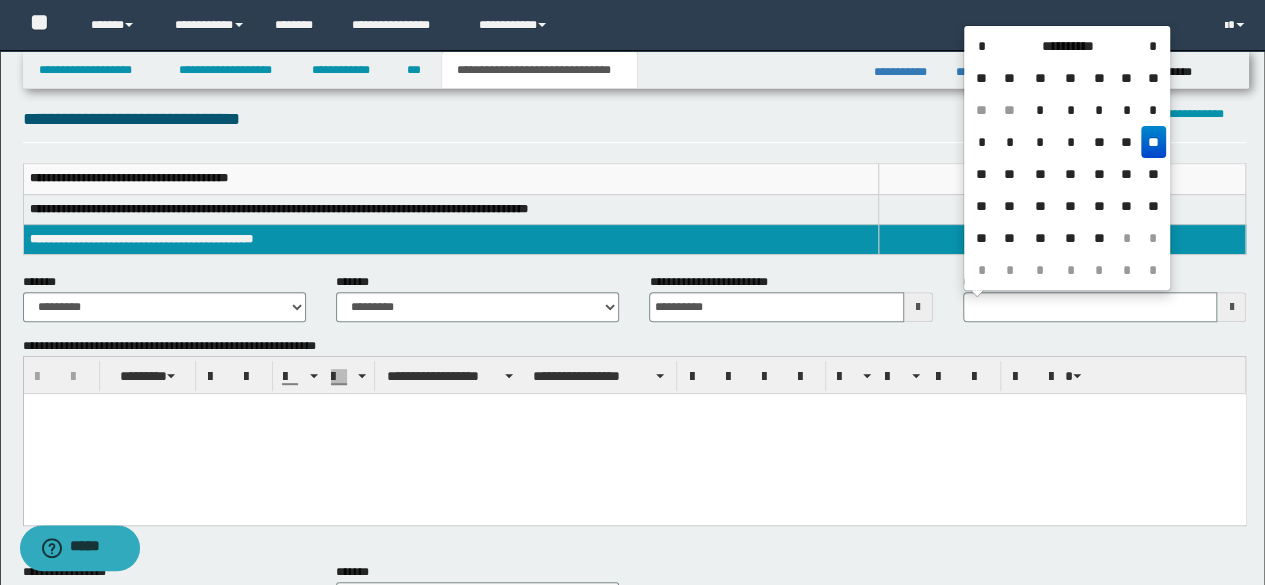 type 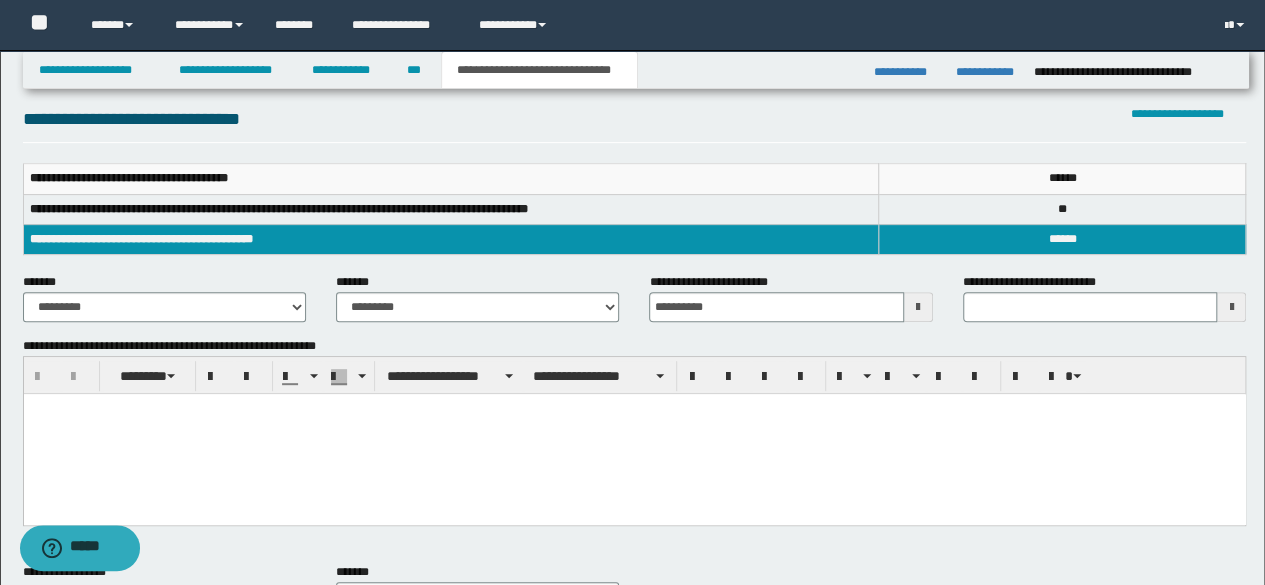 paste 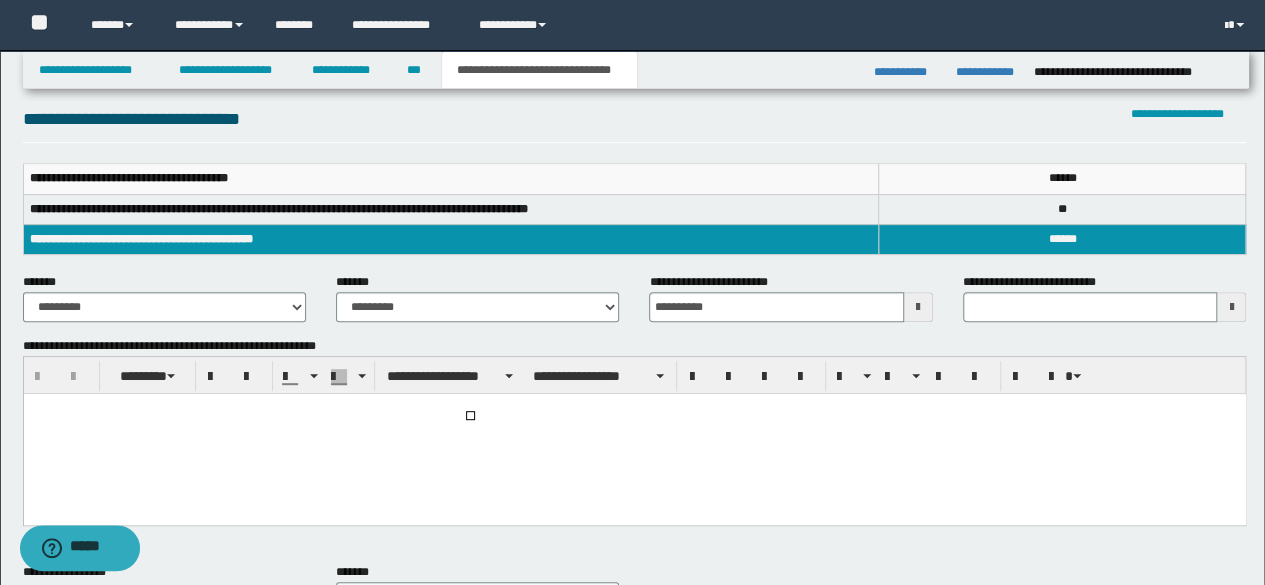 type 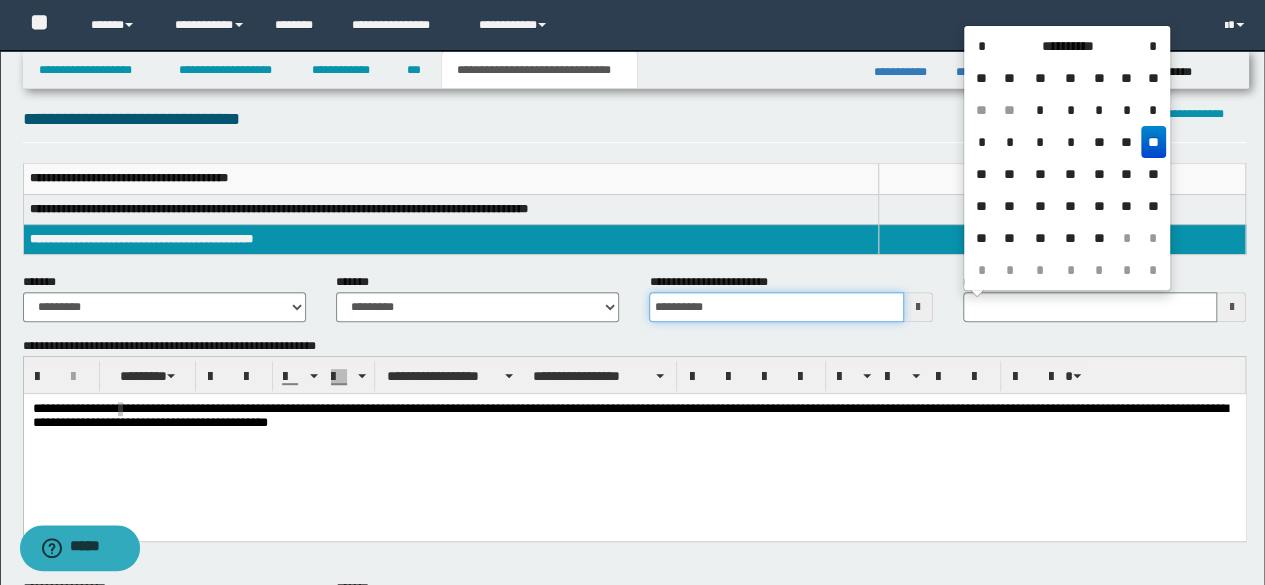 type 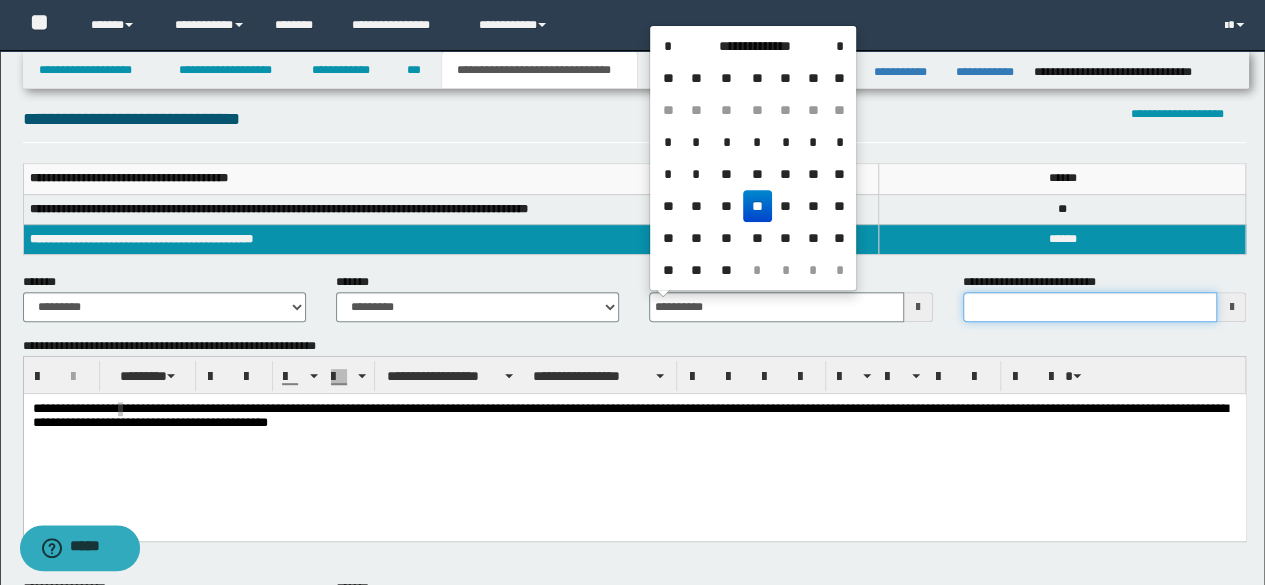 type on "**********" 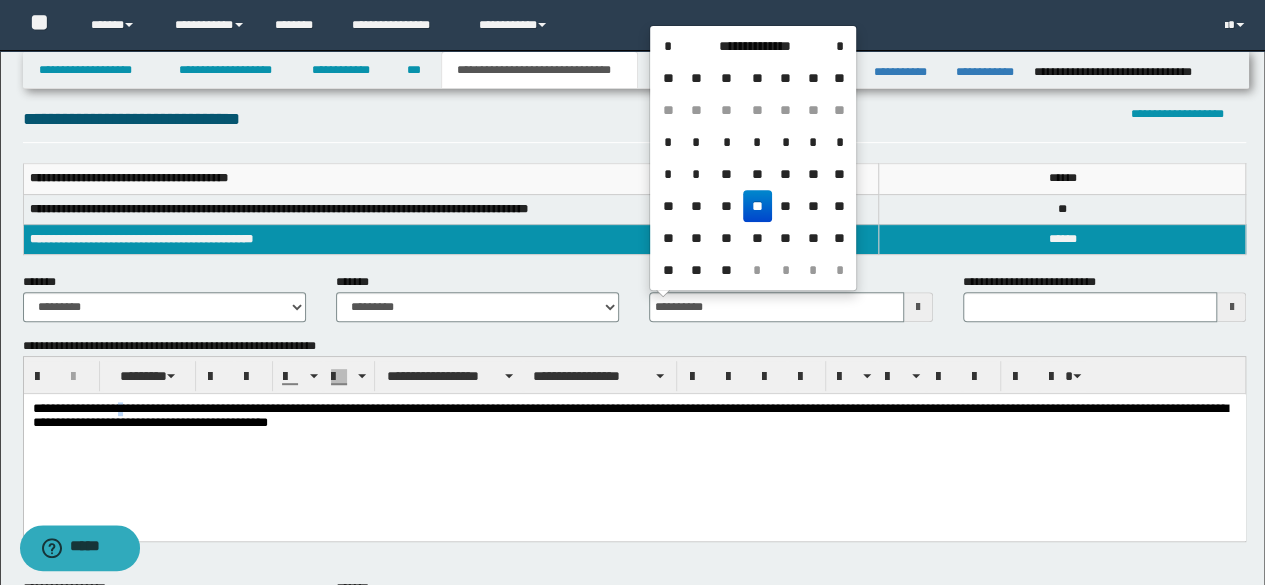 type 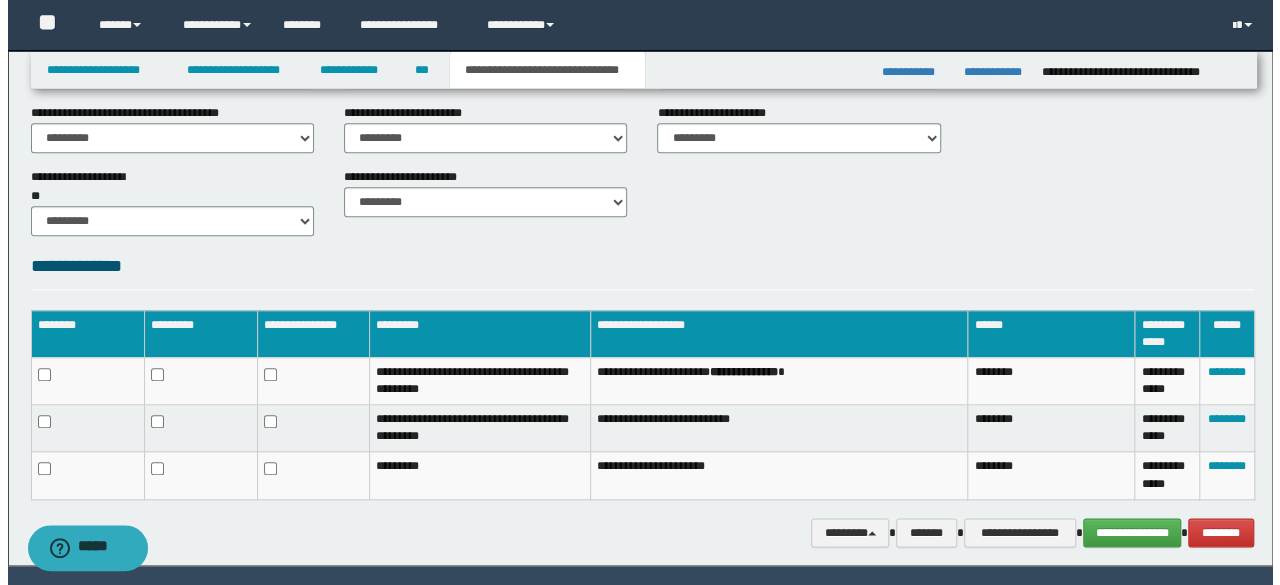 scroll, scrollTop: 964, scrollLeft: 0, axis: vertical 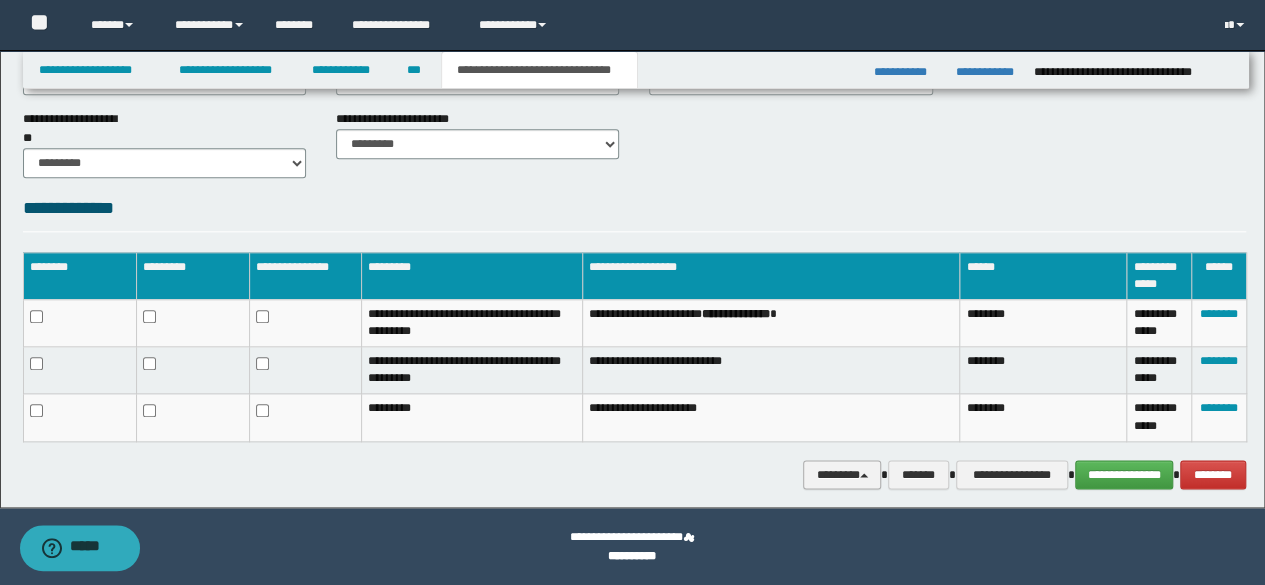 click on "********" at bounding box center [842, 474] 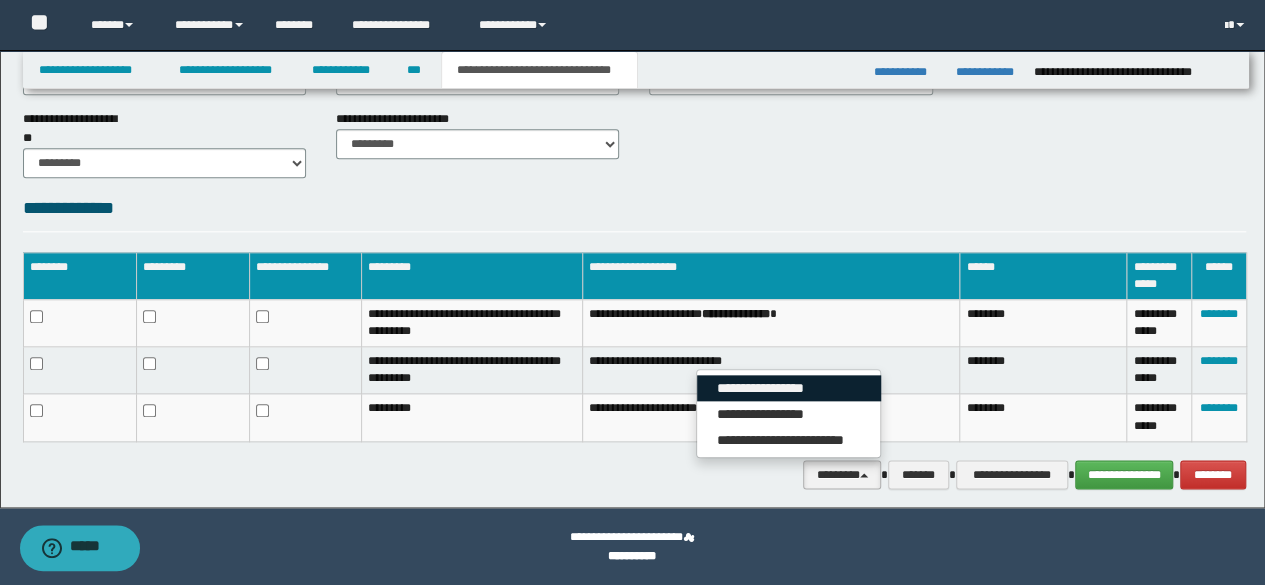 click on "**********" at bounding box center (789, 388) 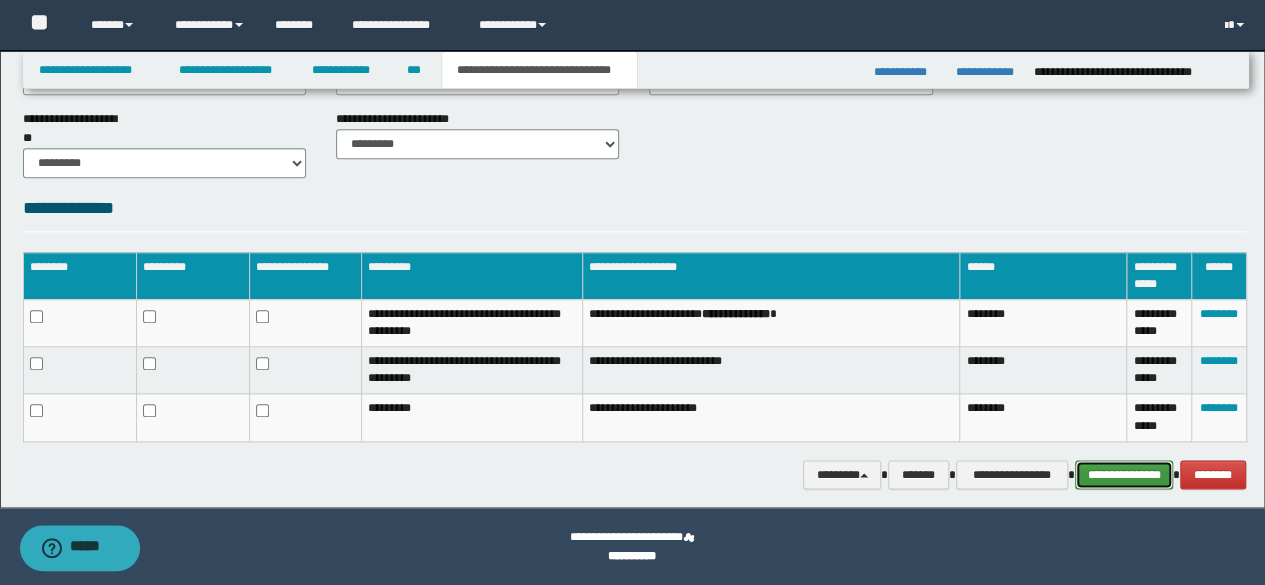 click on "**********" at bounding box center [1124, 474] 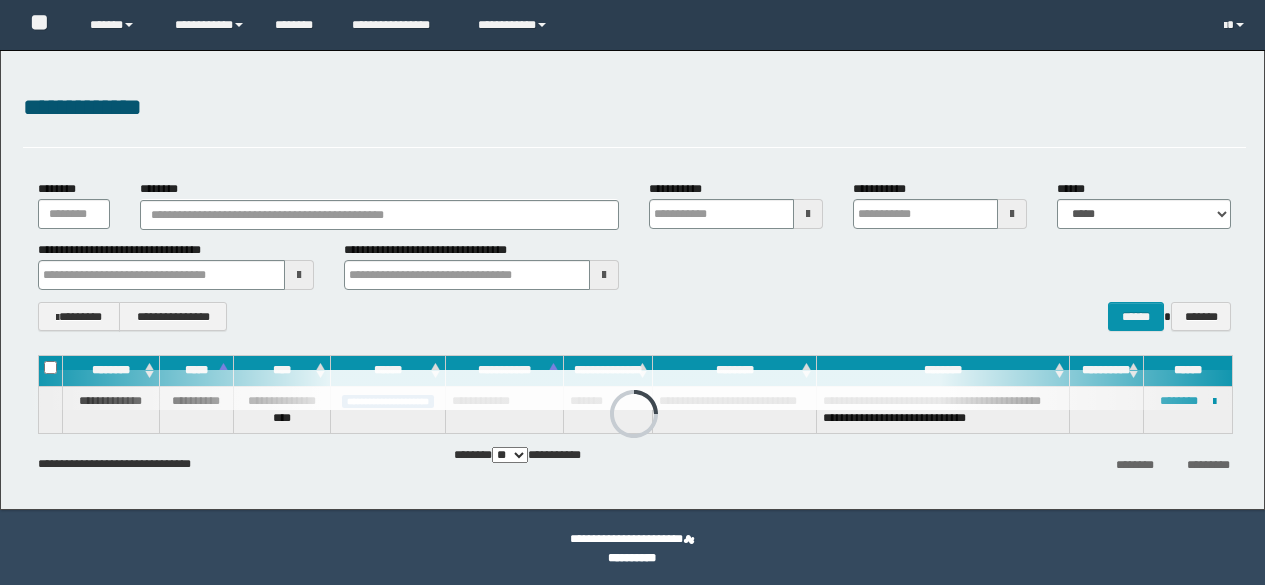 scroll, scrollTop: 0, scrollLeft: 0, axis: both 